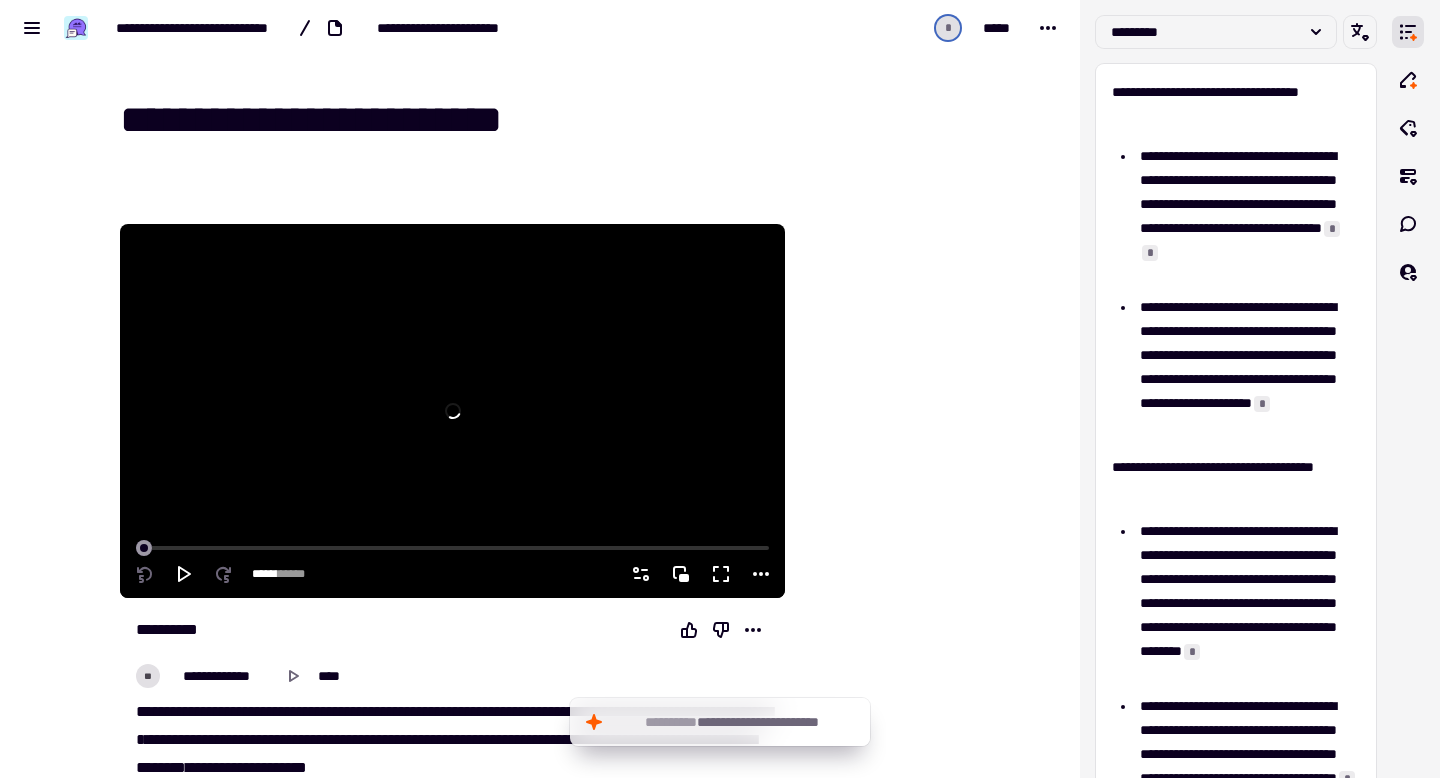 scroll, scrollTop: 0, scrollLeft: 0, axis: both 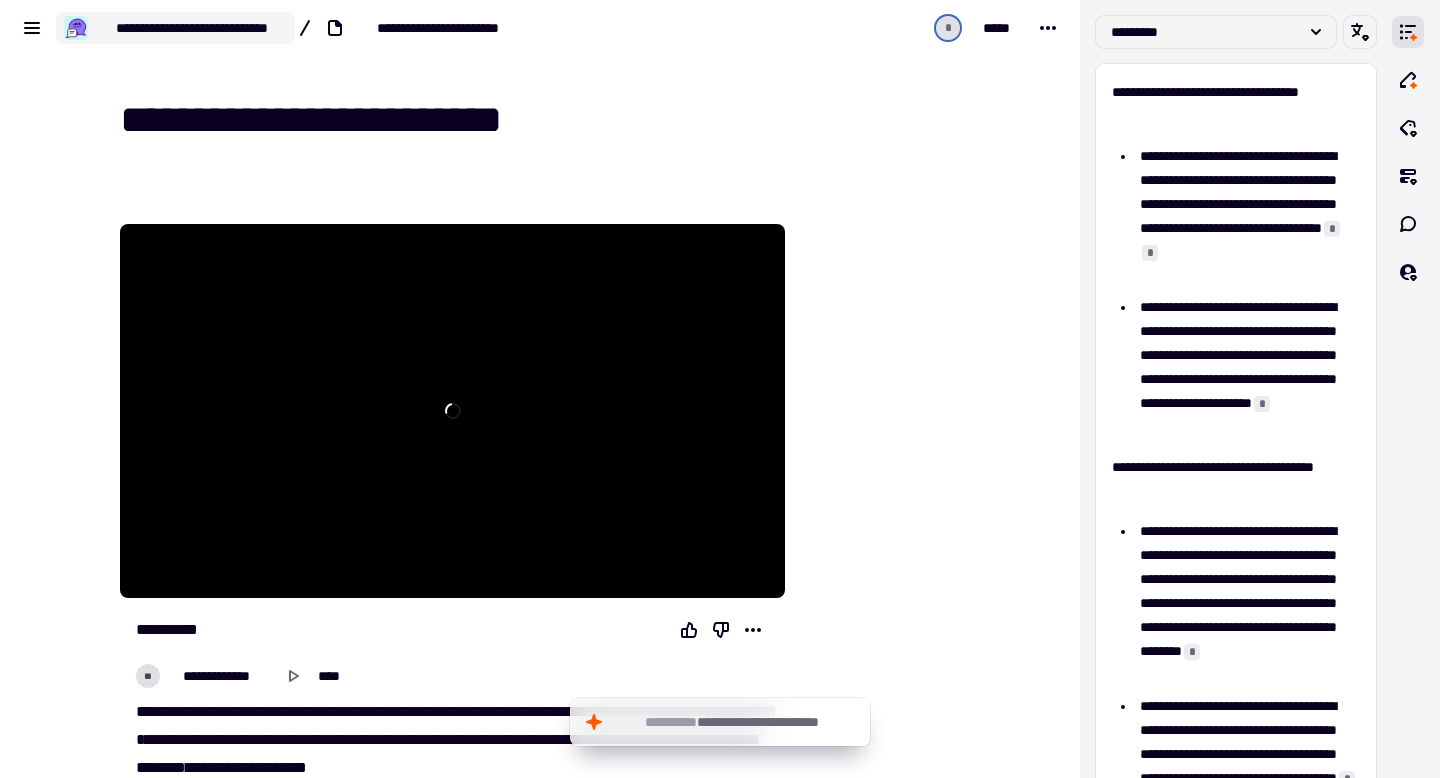 click on "**********" 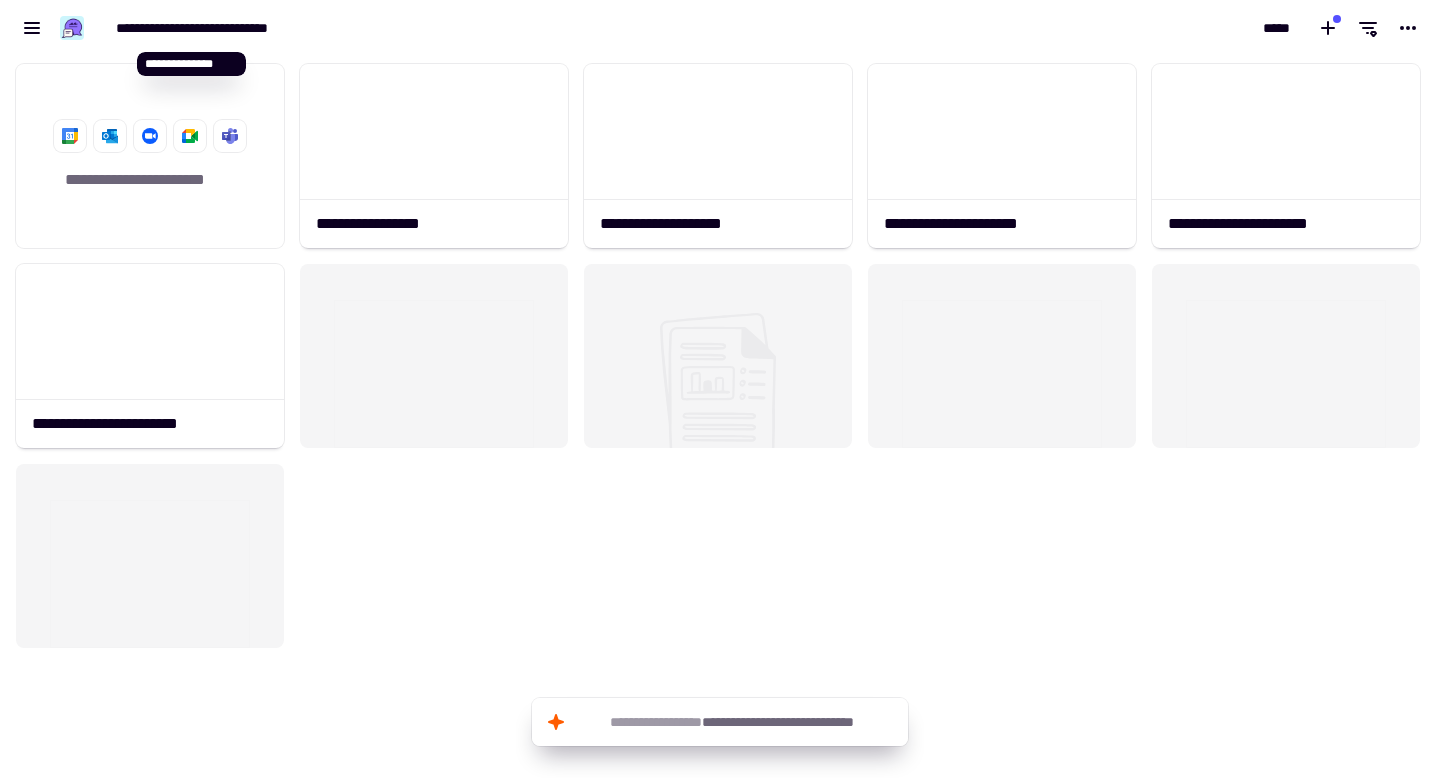 scroll, scrollTop: 1, scrollLeft: 1, axis: both 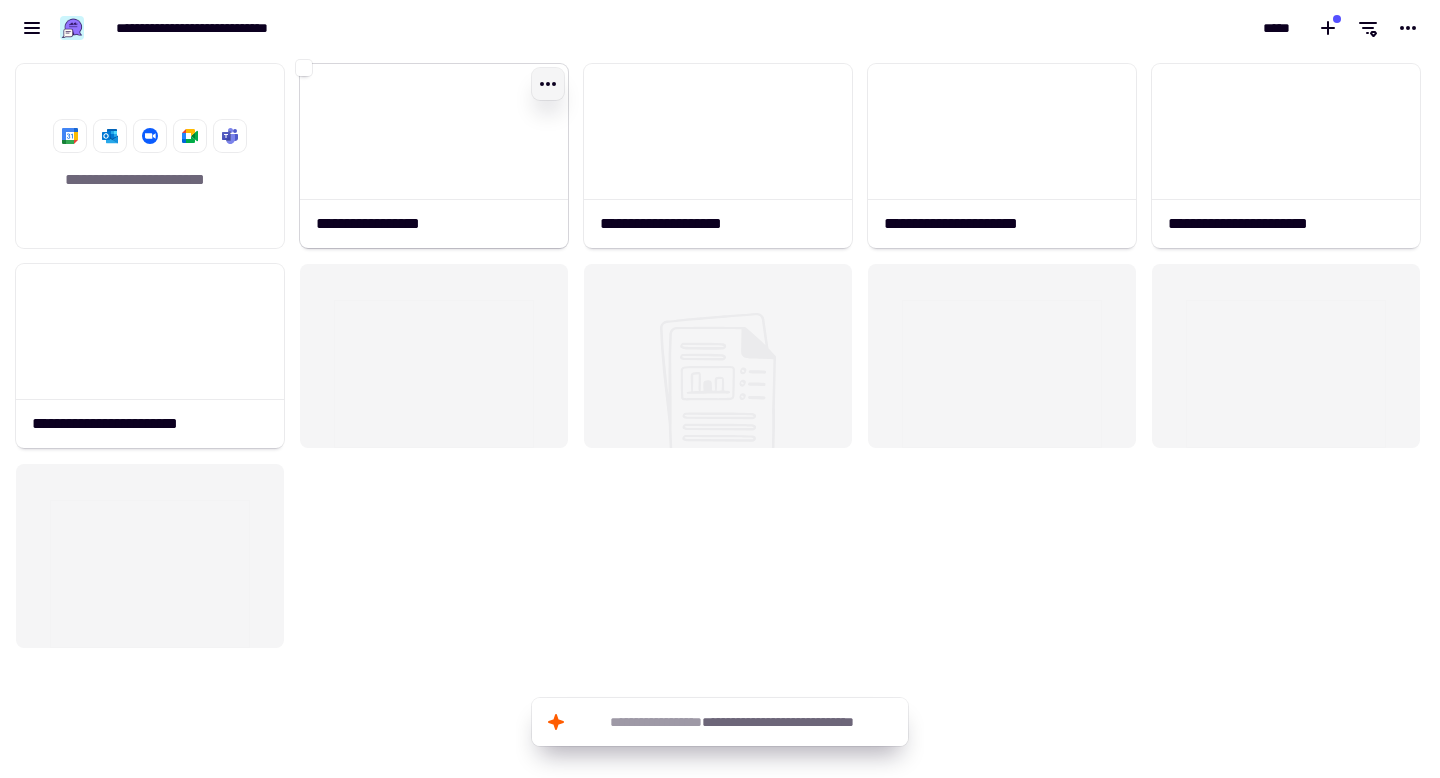 click 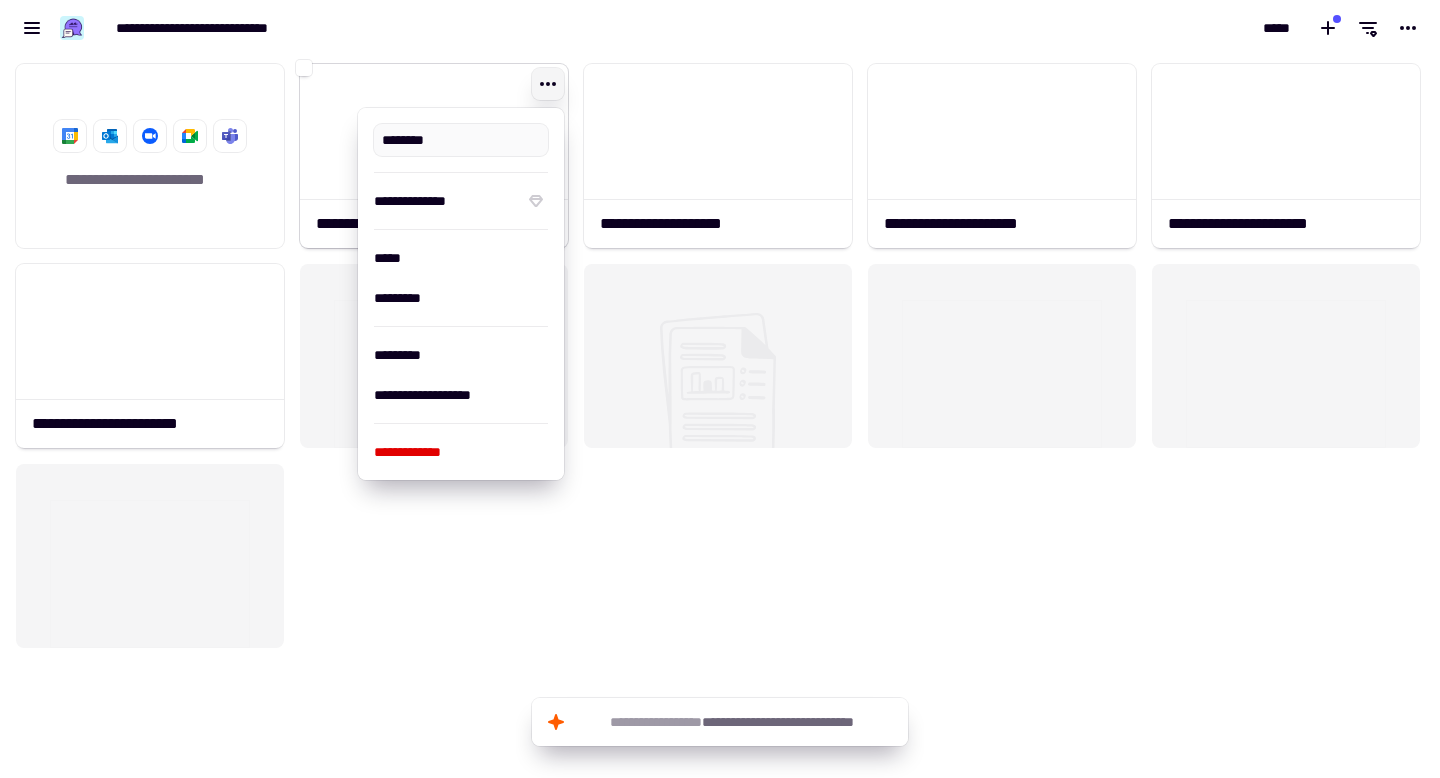 type on "**********" 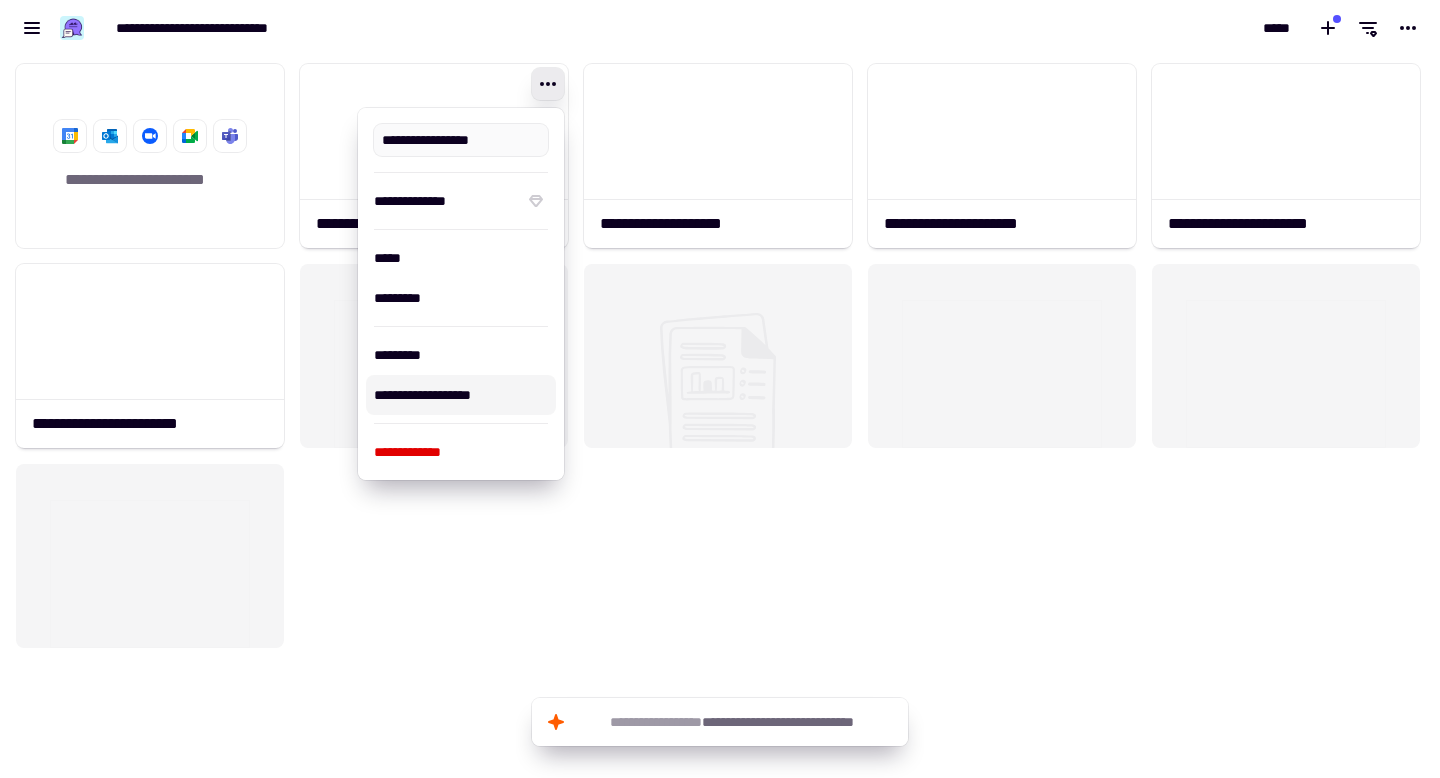 click on "**********" at bounding box center [461, 395] 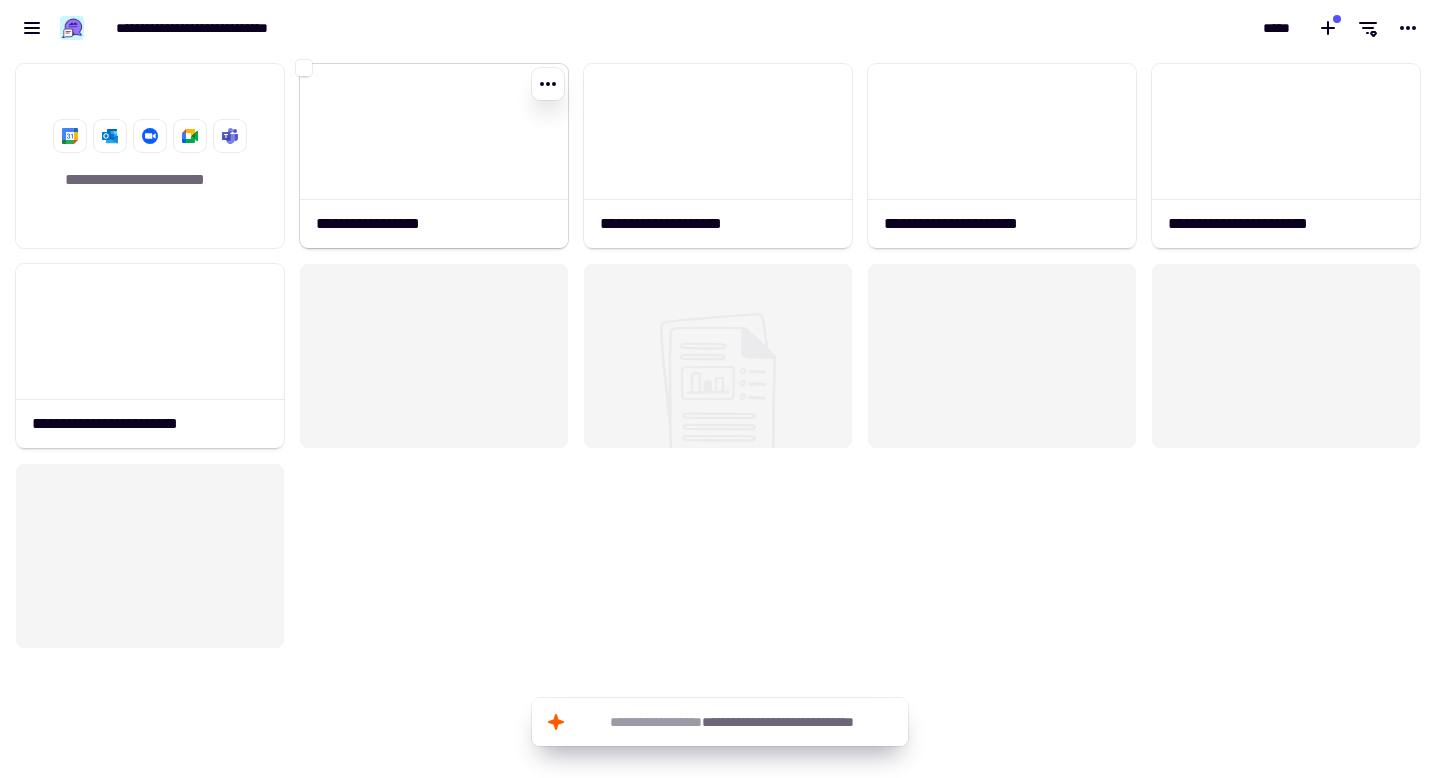 click on "**********" 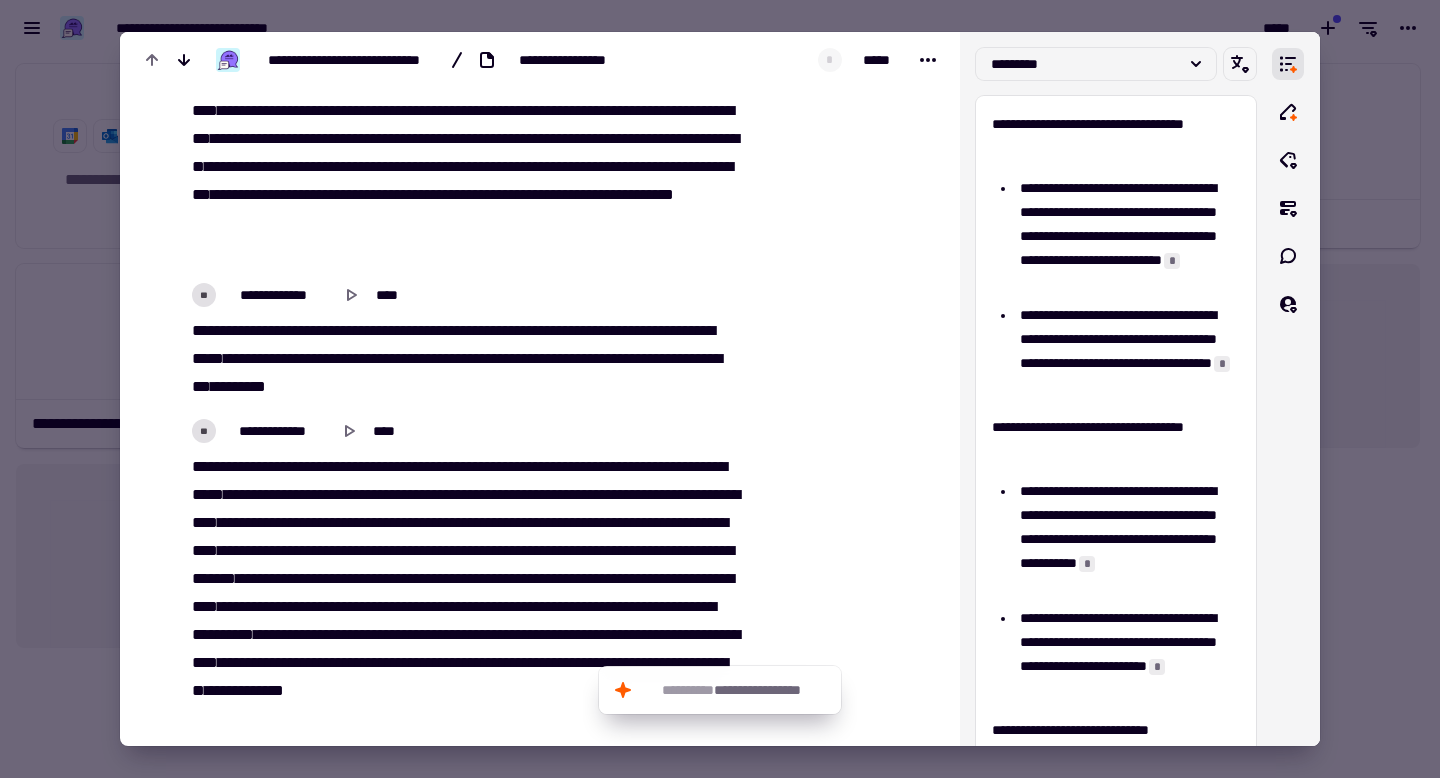 scroll, scrollTop: 0, scrollLeft: 0, axis: both 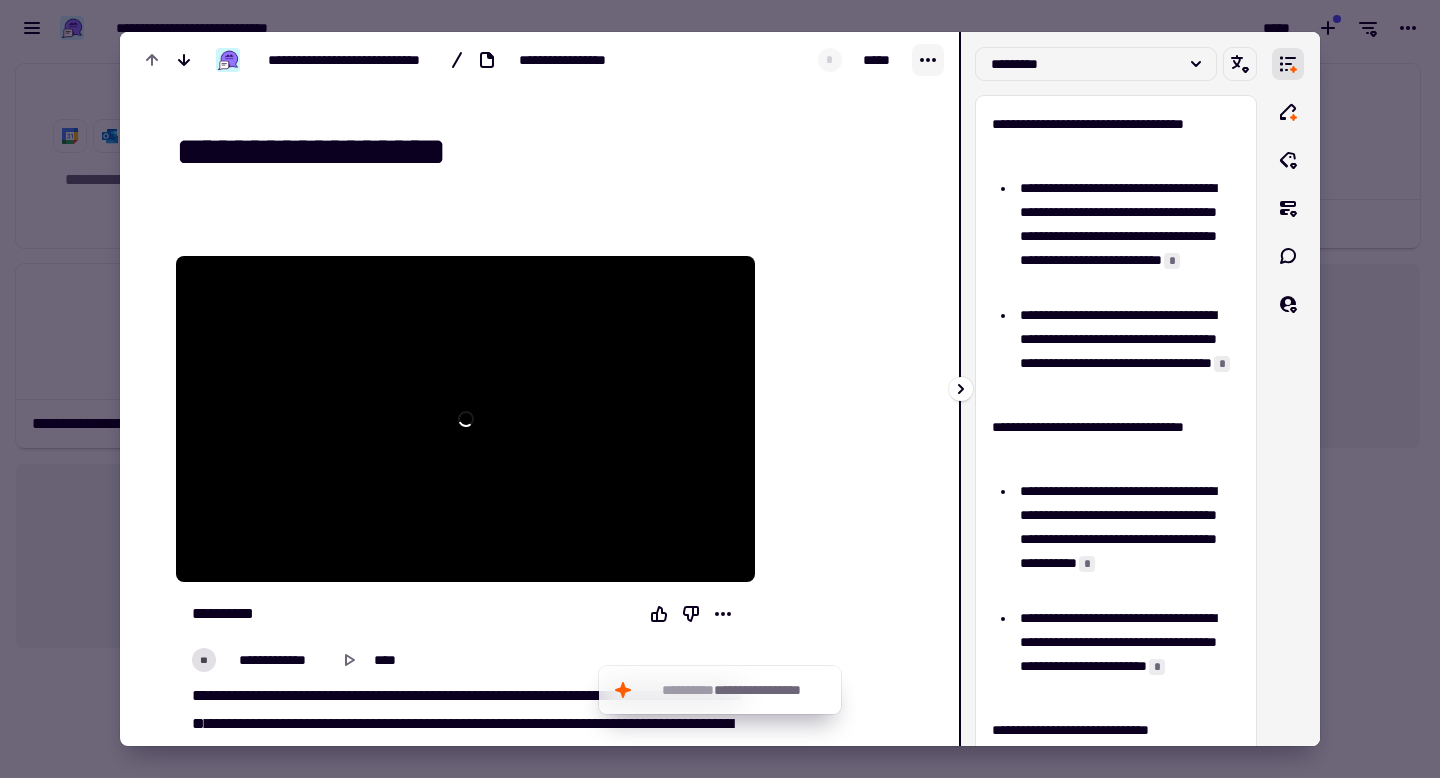 click 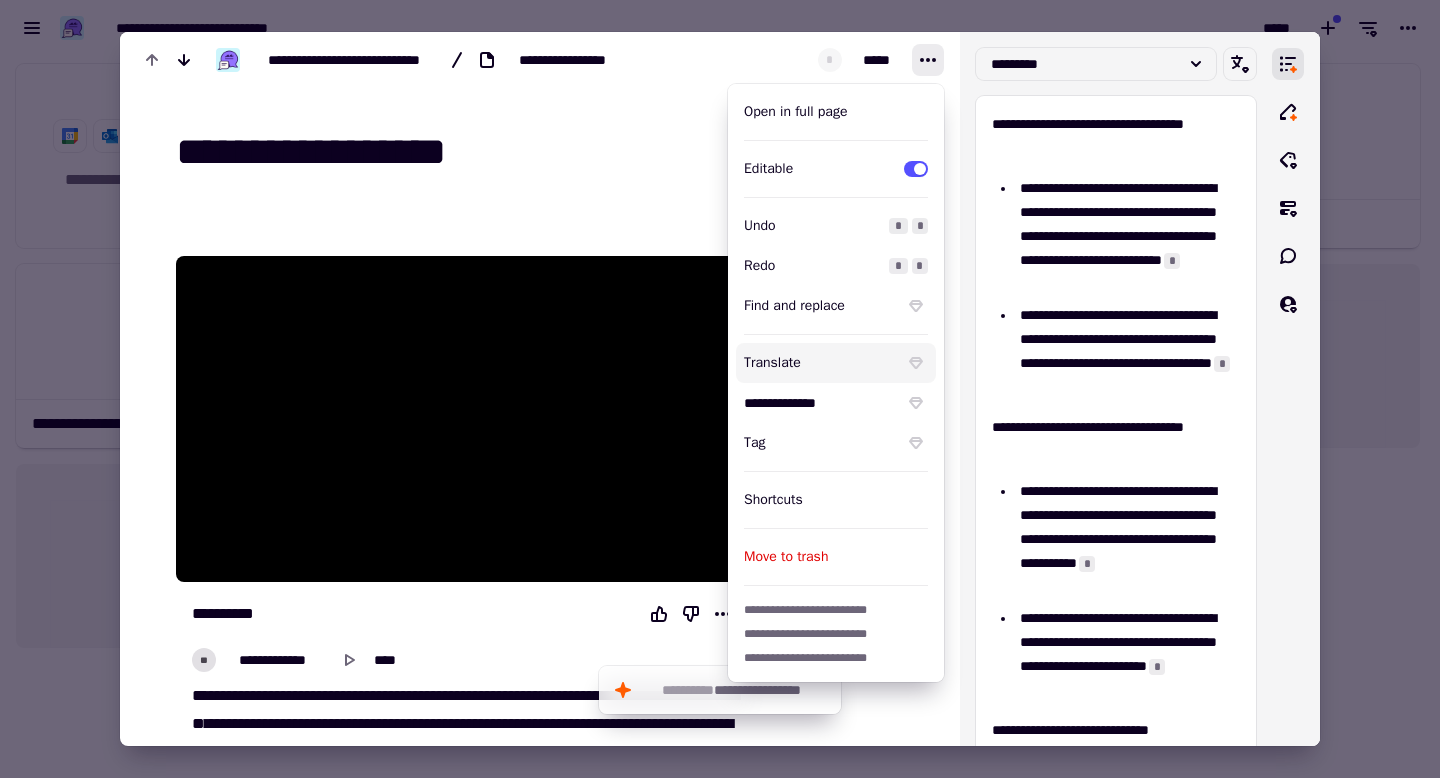 click on "**********" at bounding box center [465, 776] 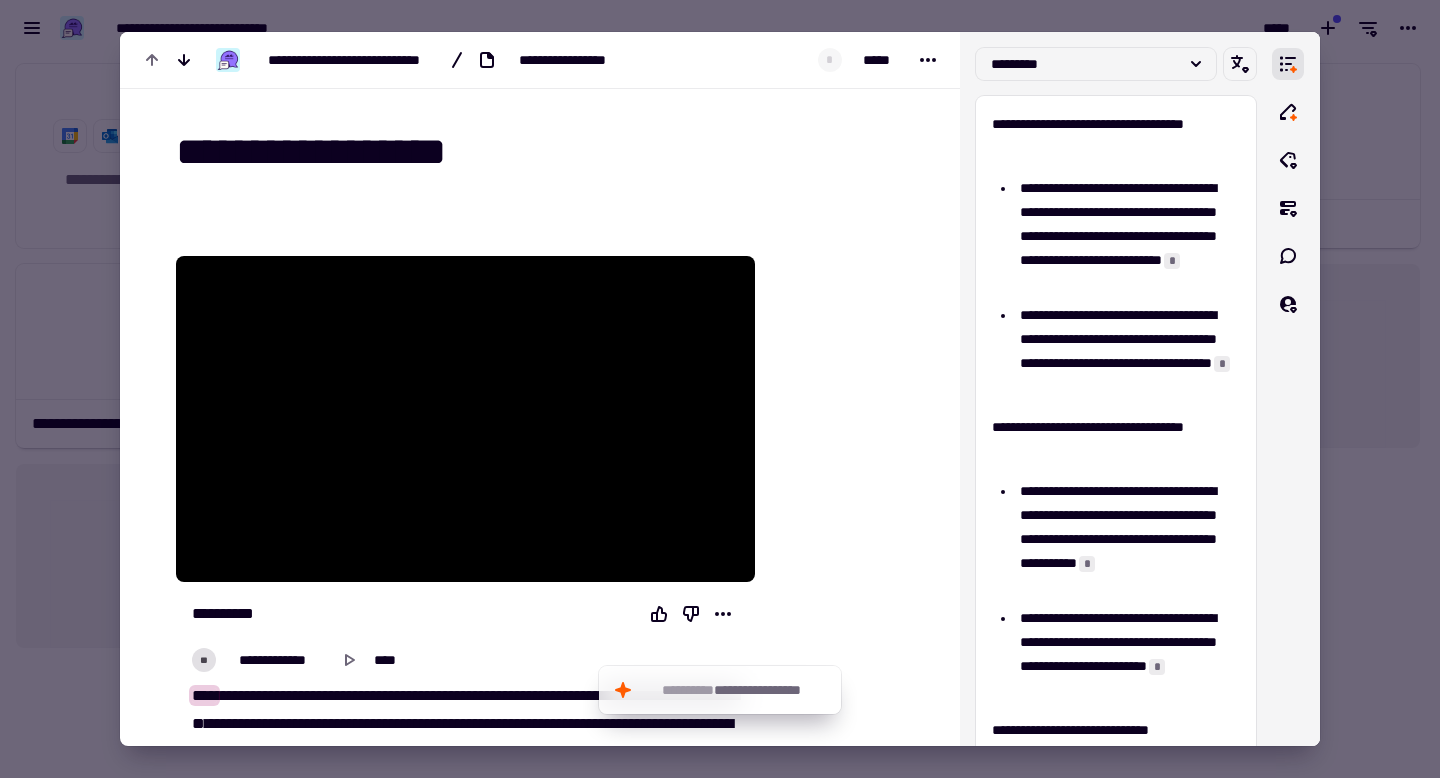 scroll, scrollTop: 234, scrollLeft: 0, axis: vertical 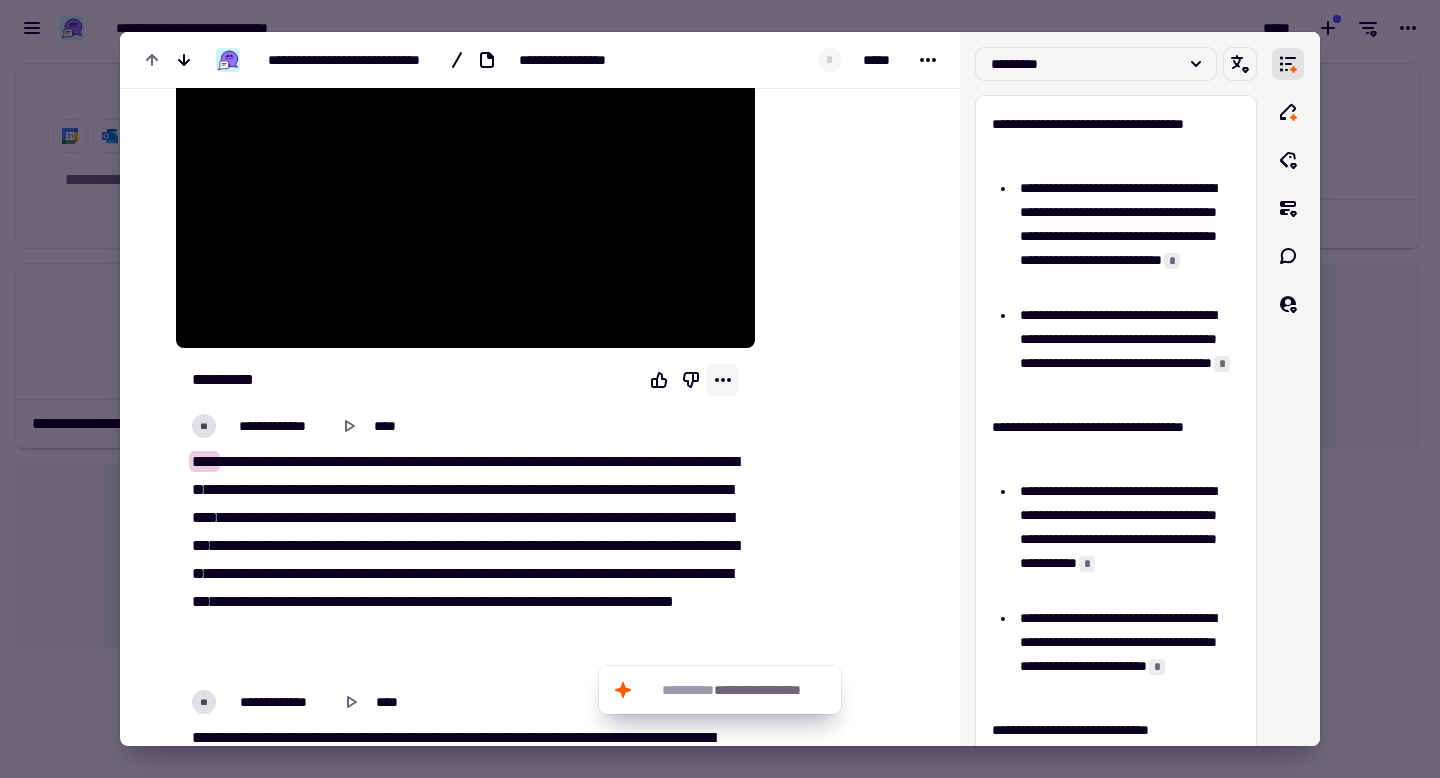 click 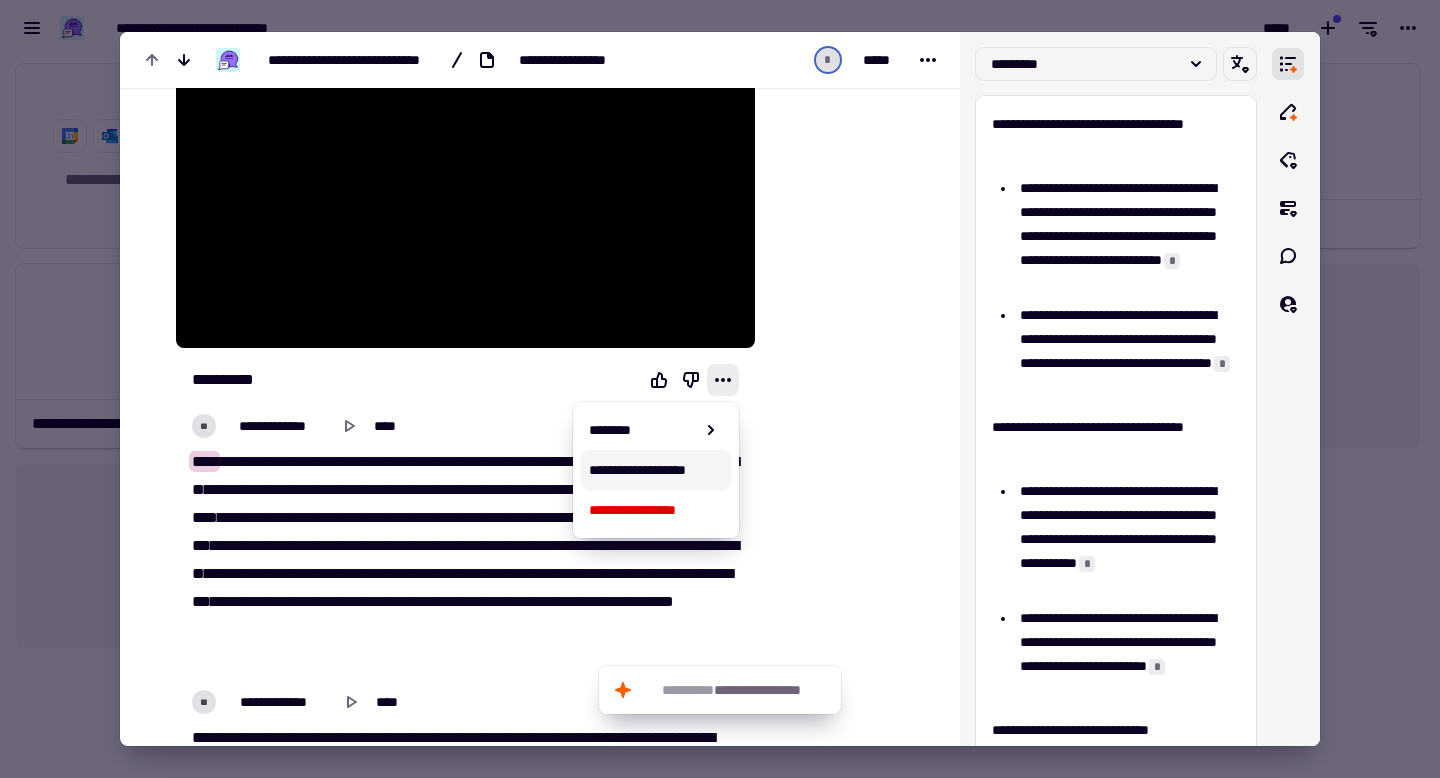 click on "**********" at bounding box center (656, 470) 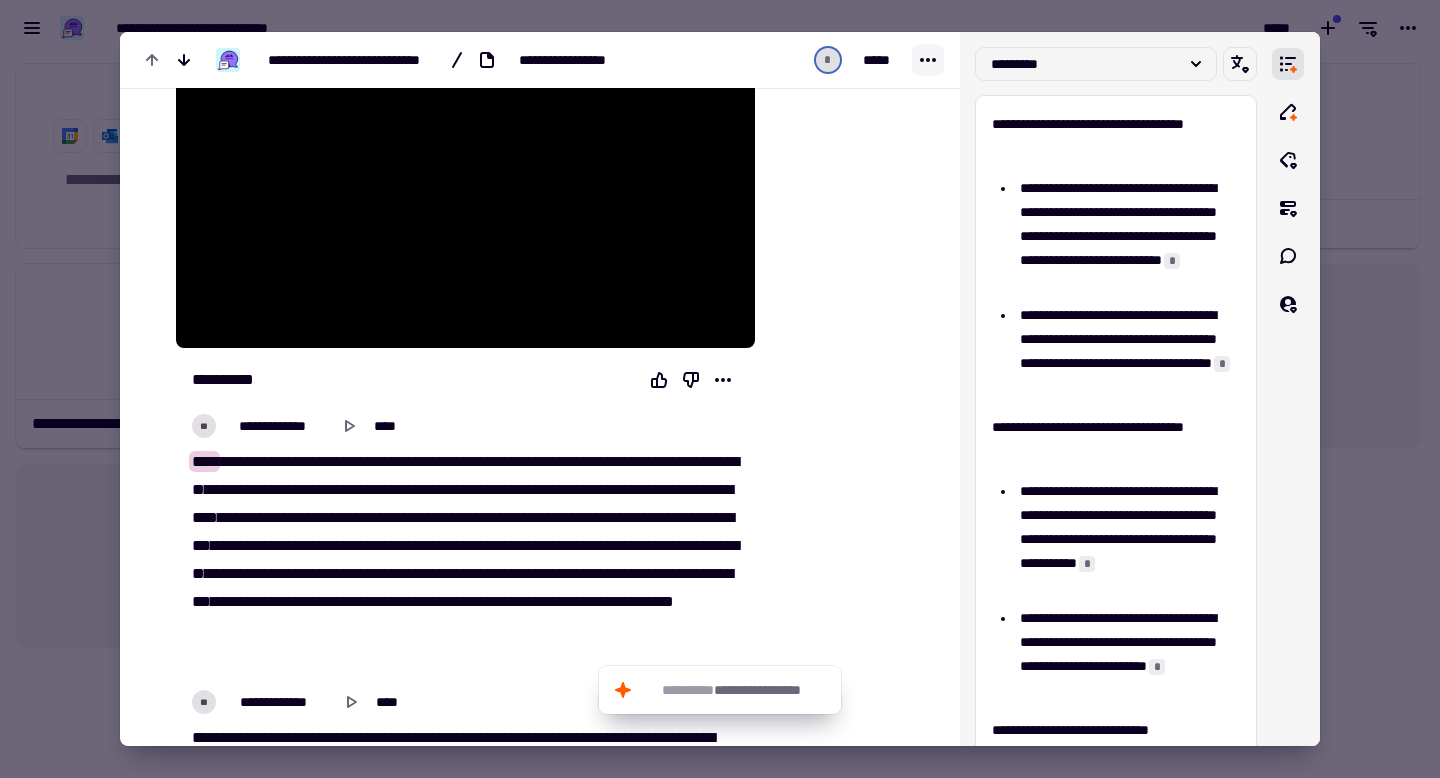 click 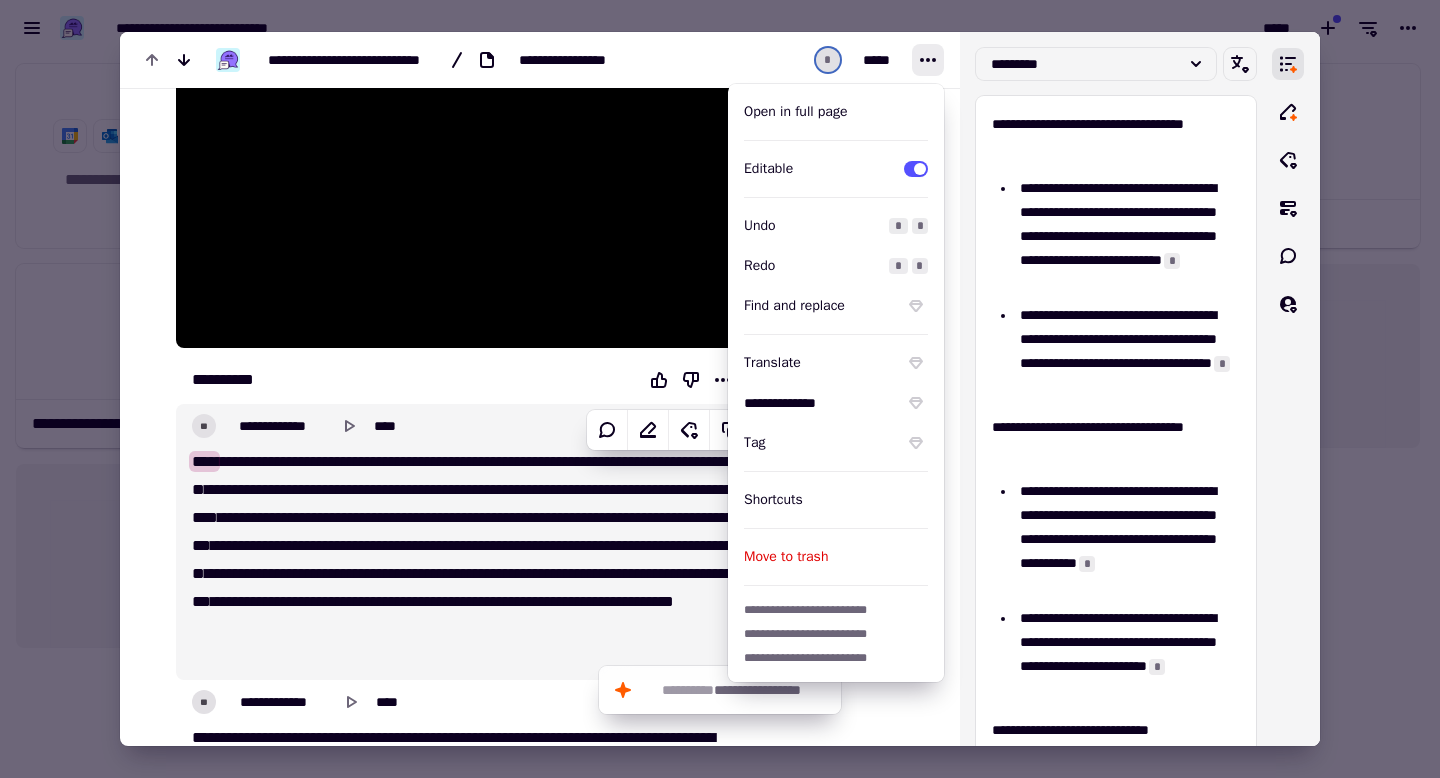click on "**********" at bounding box center [465, 542] 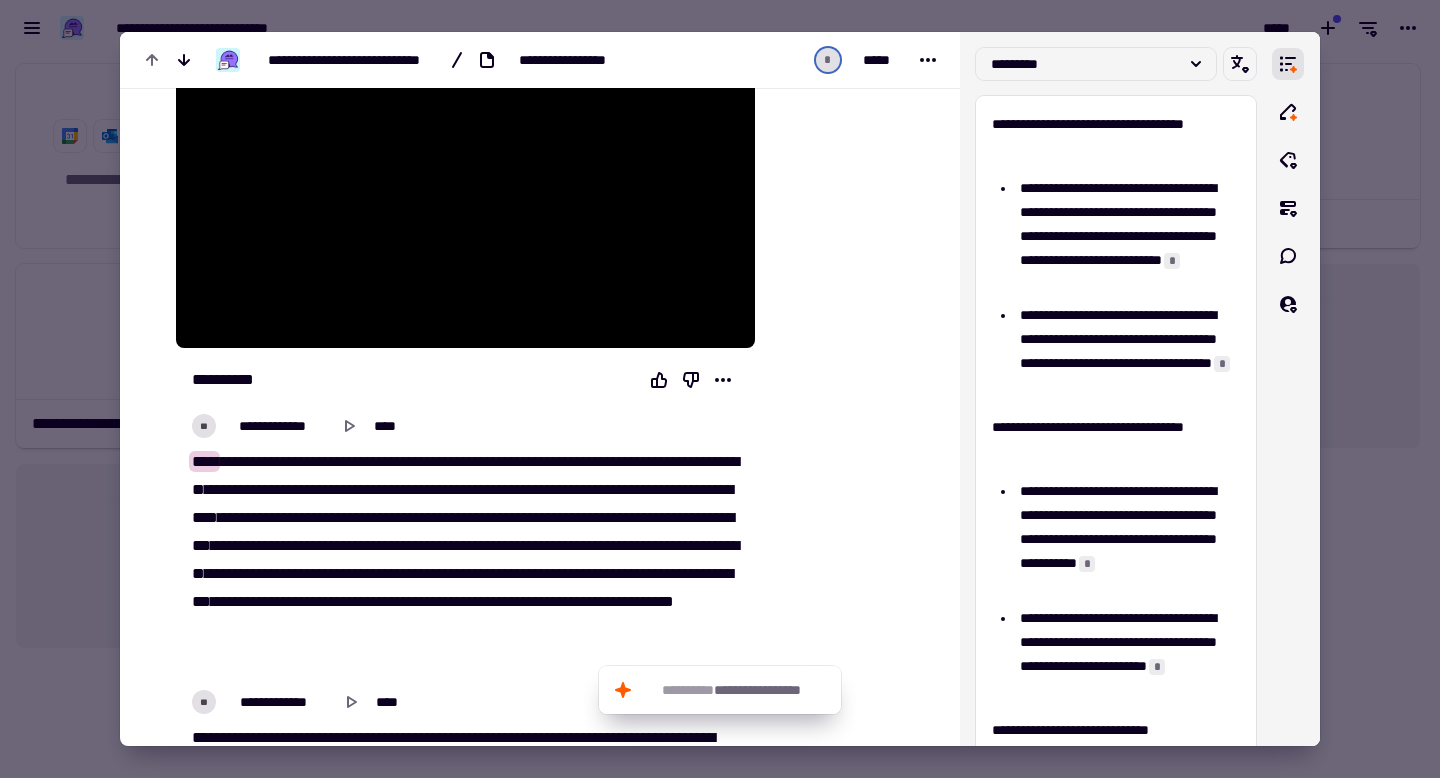 type on "***" 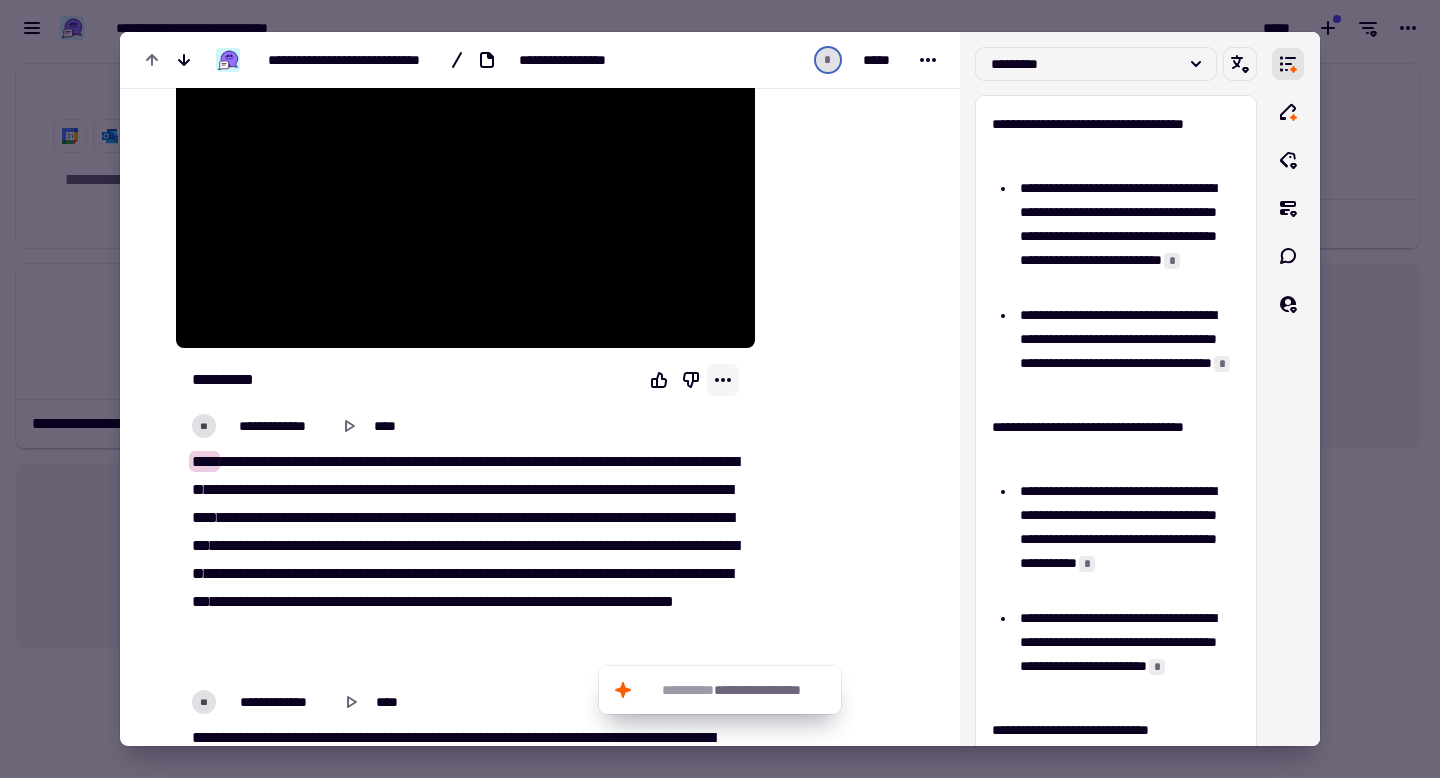 click 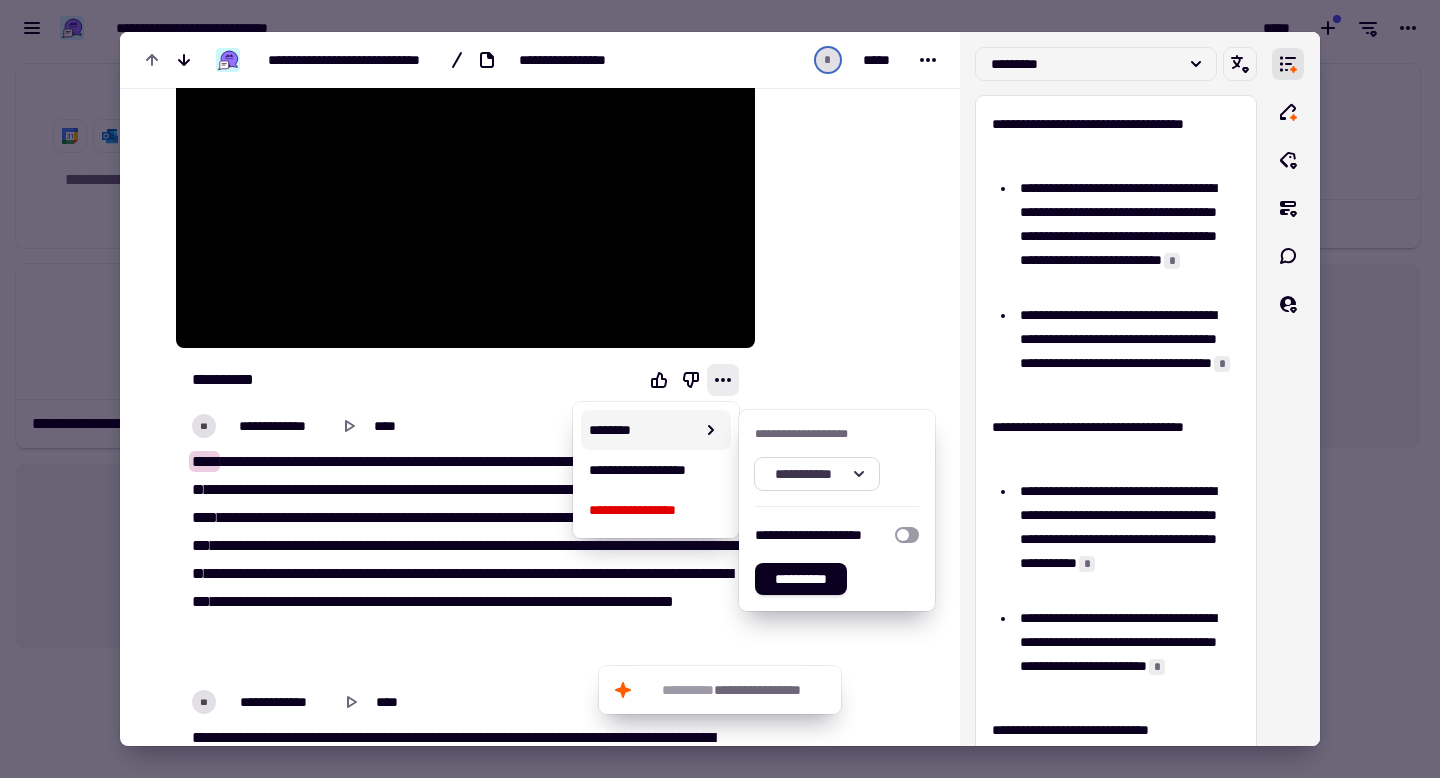 click on "**********" 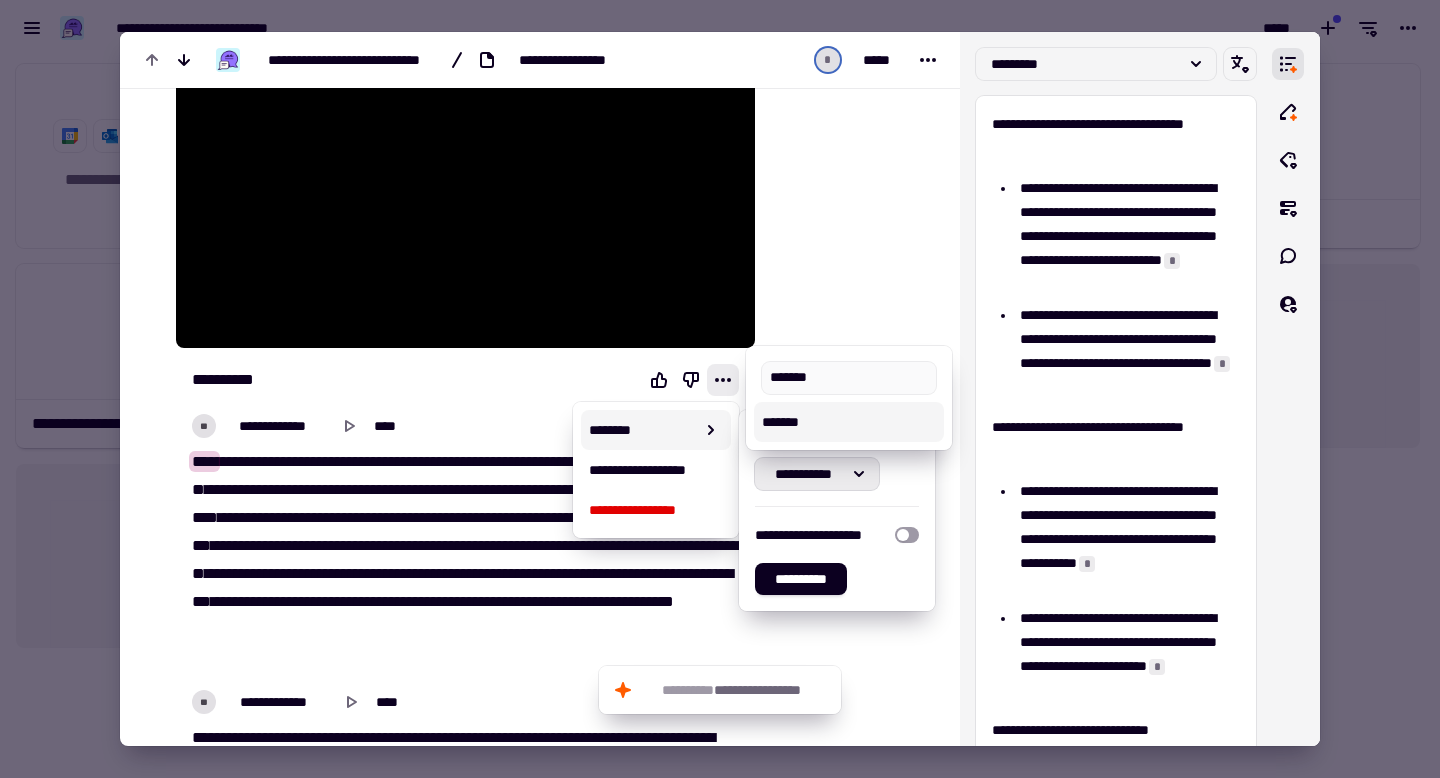 type on "*******" 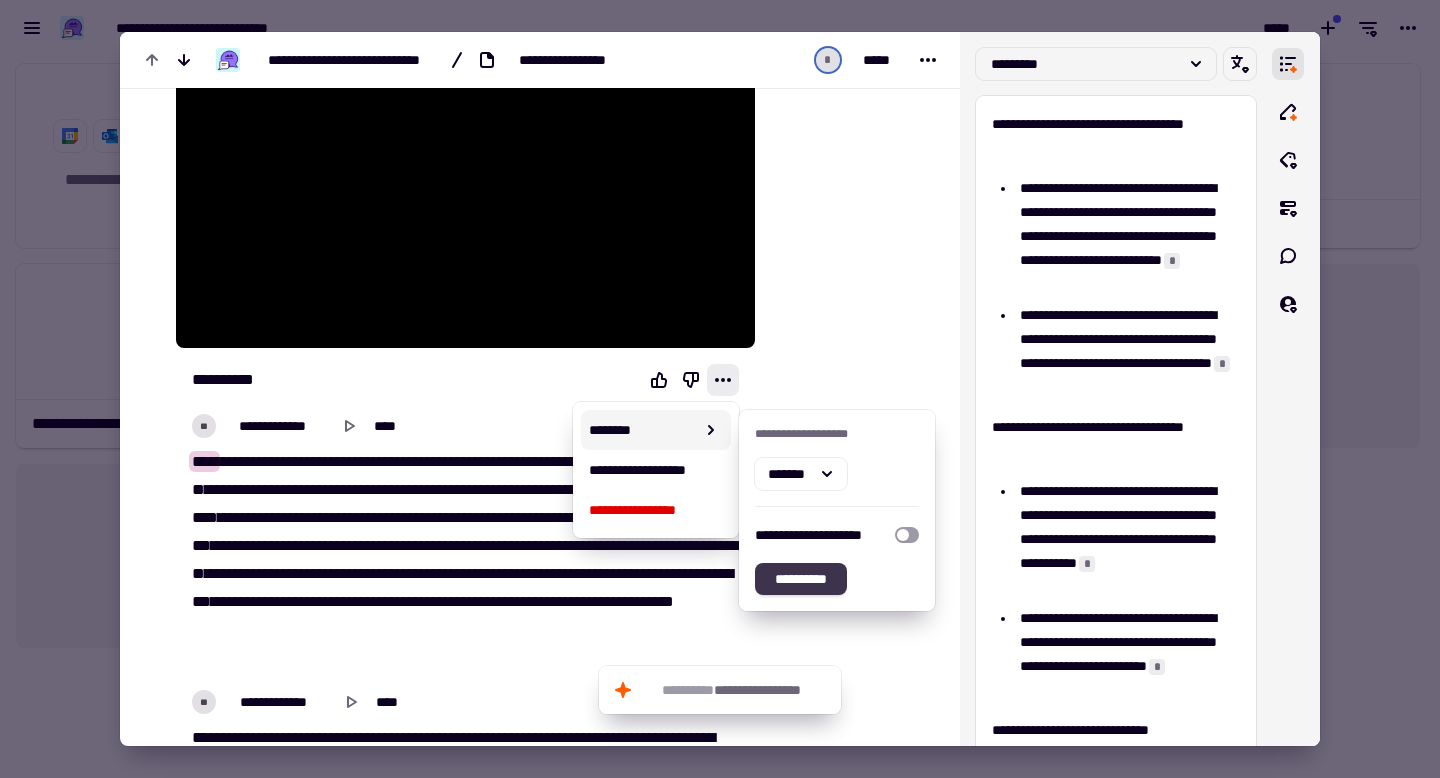 click on "**********" 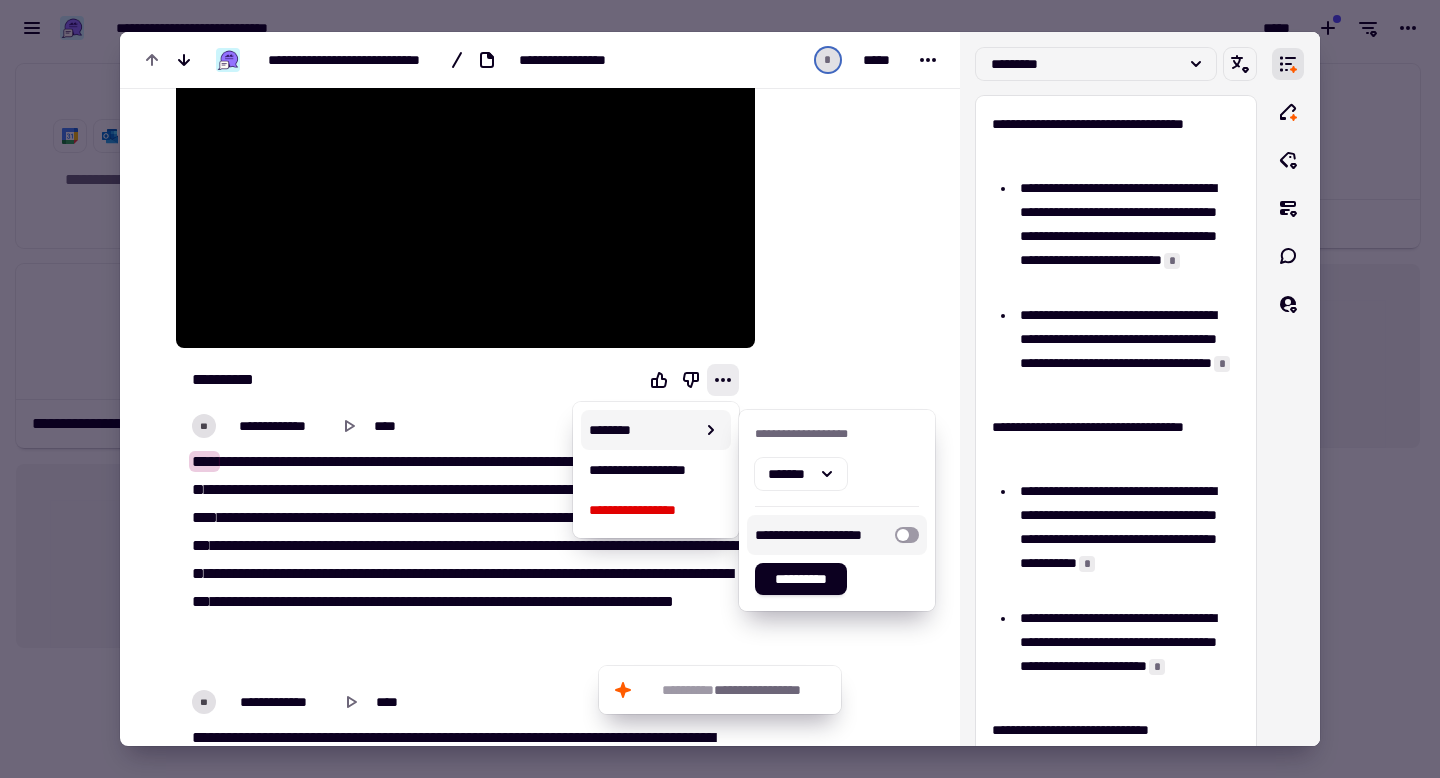 click at bounding box center [907, 535] 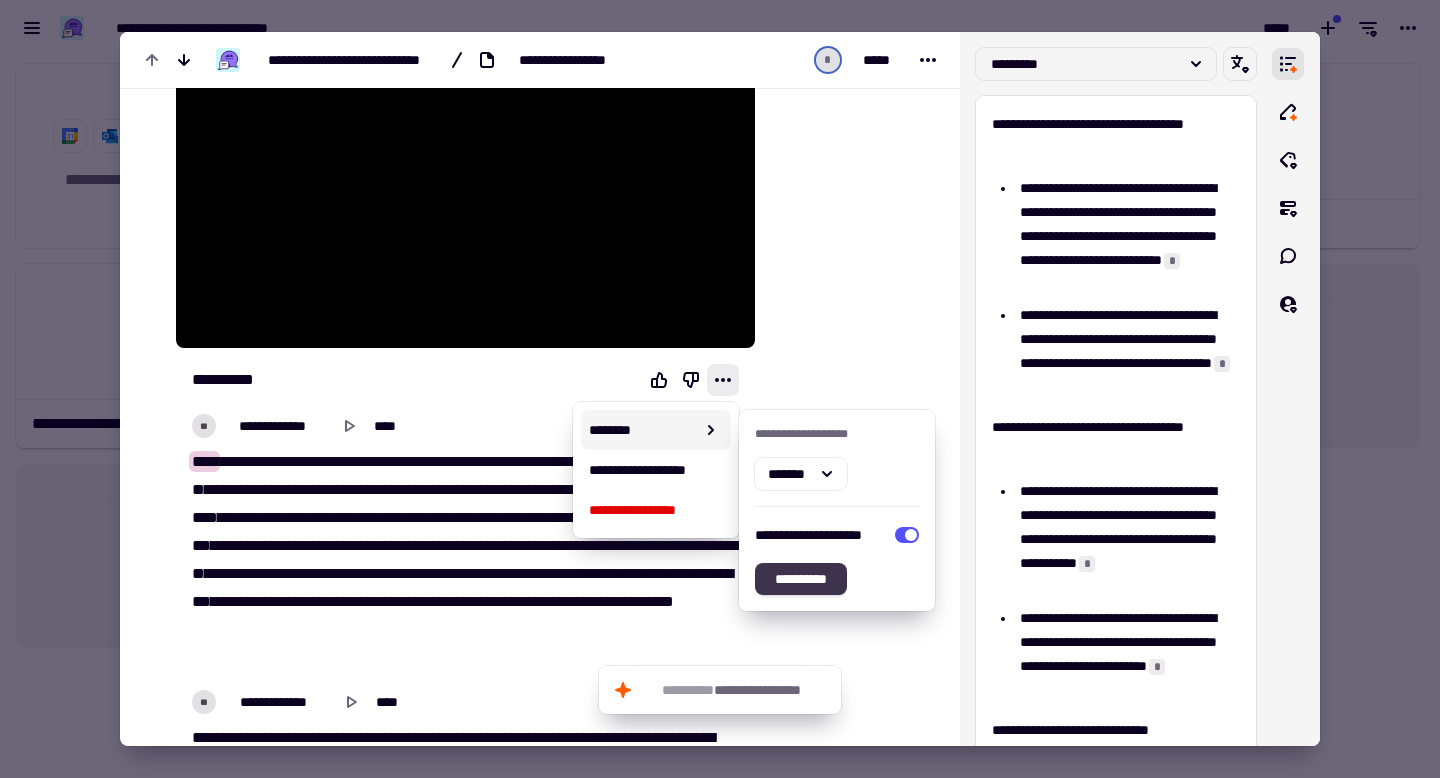 click on "**********" 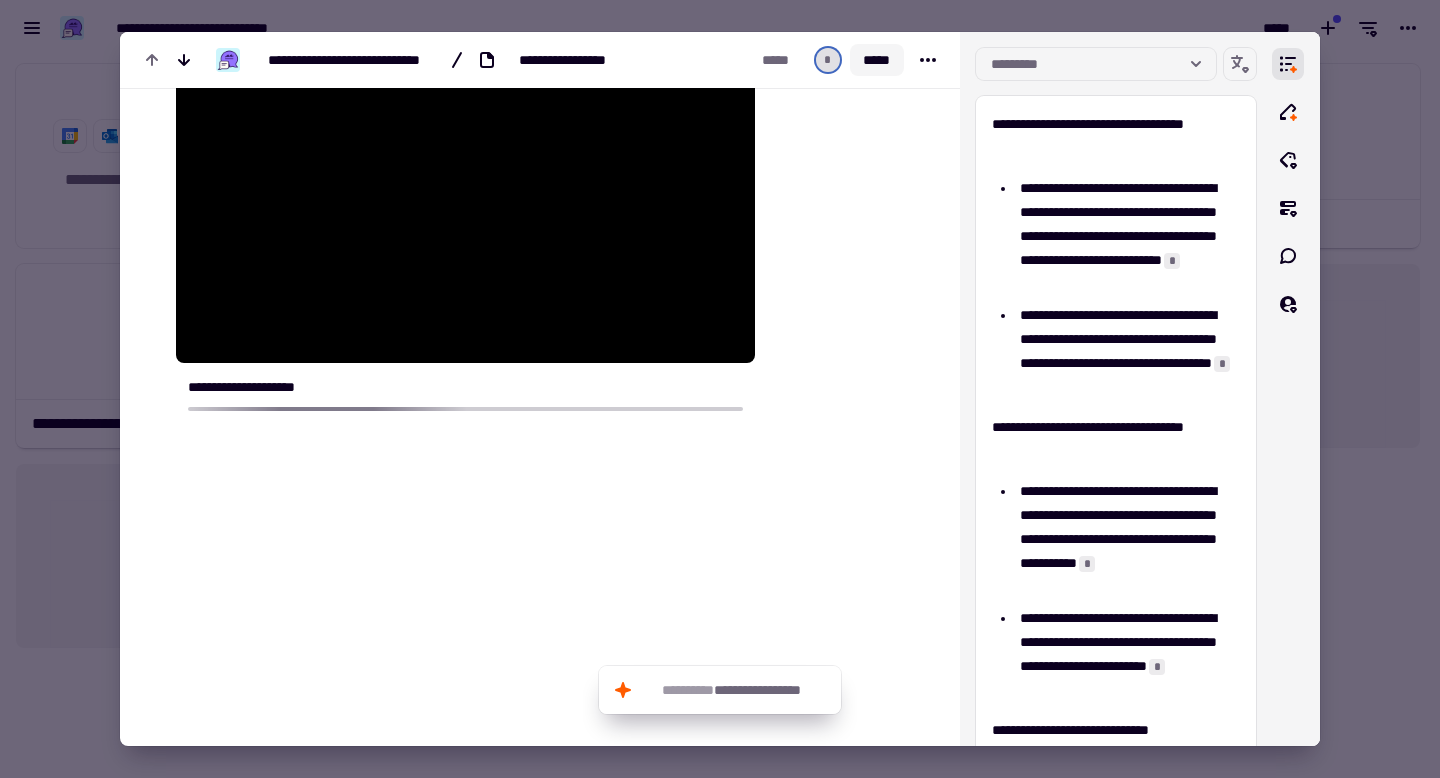 click on "*****" 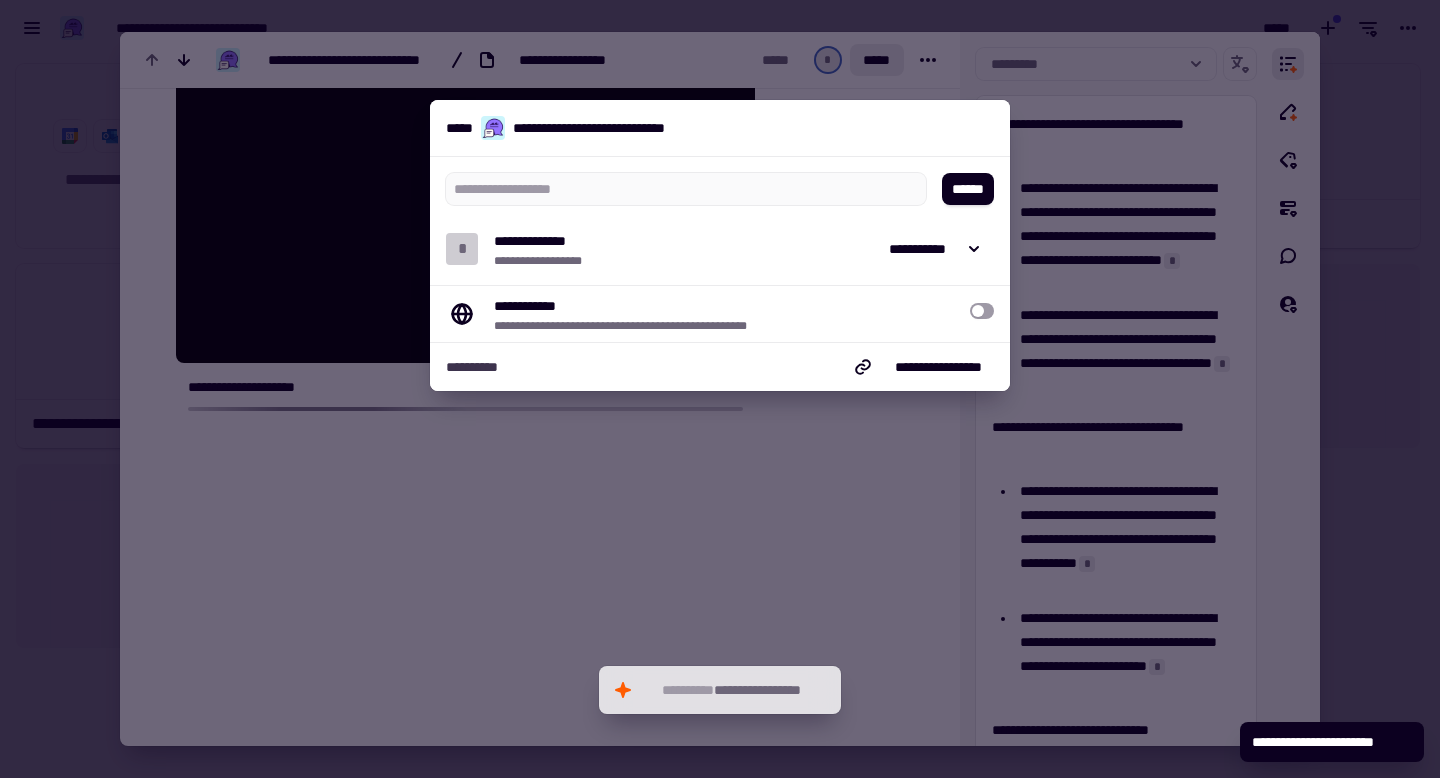 click at bounding box center [720, 389] 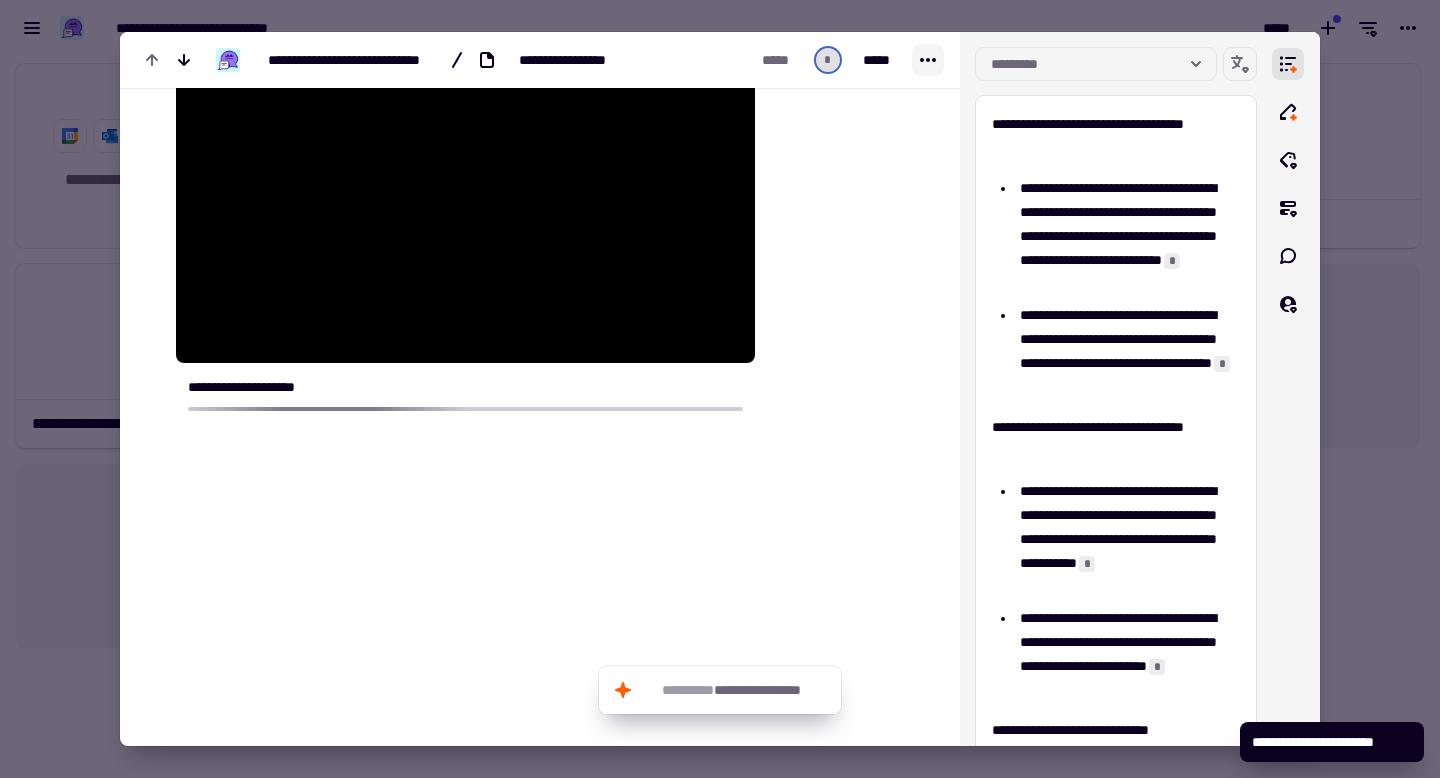 click 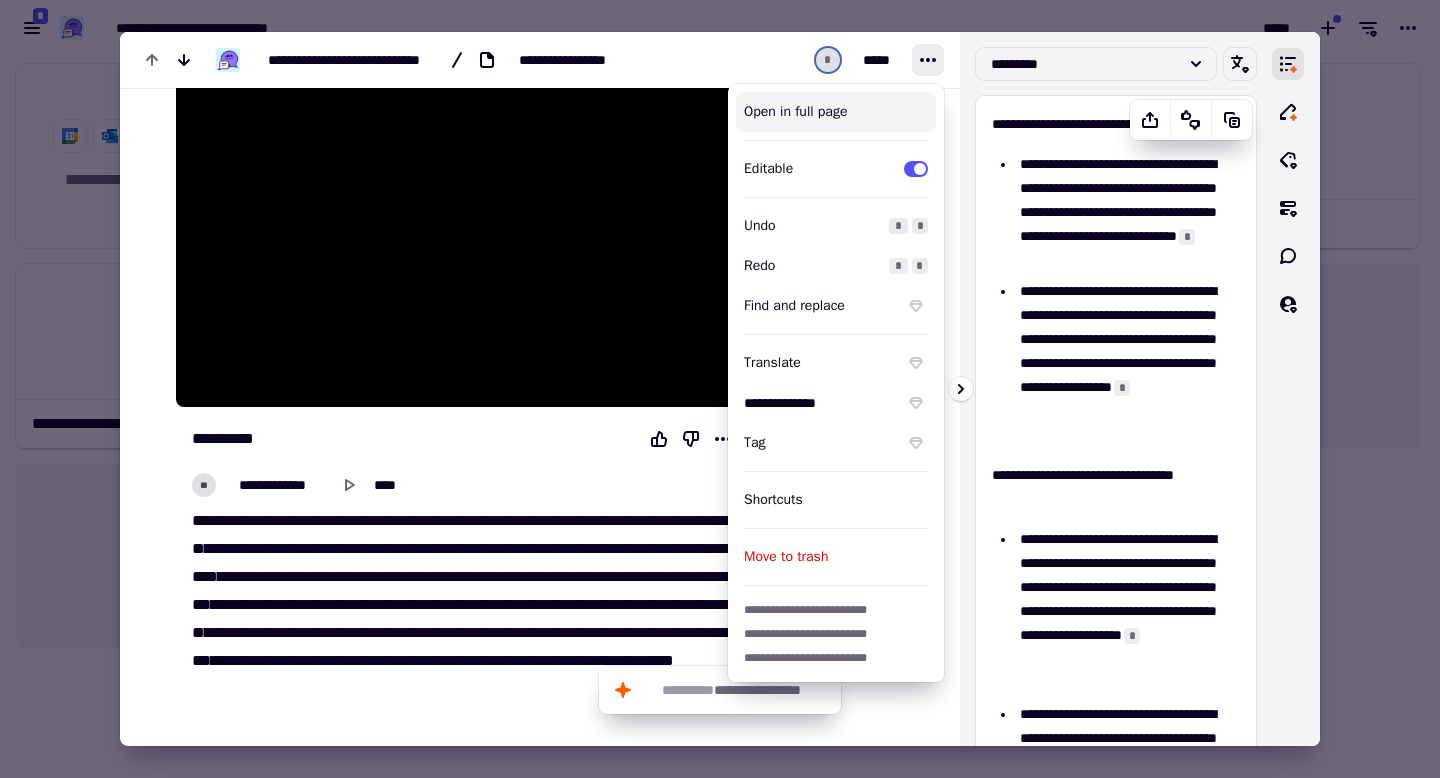 click on "**********" at bounding box center [1127, 212] 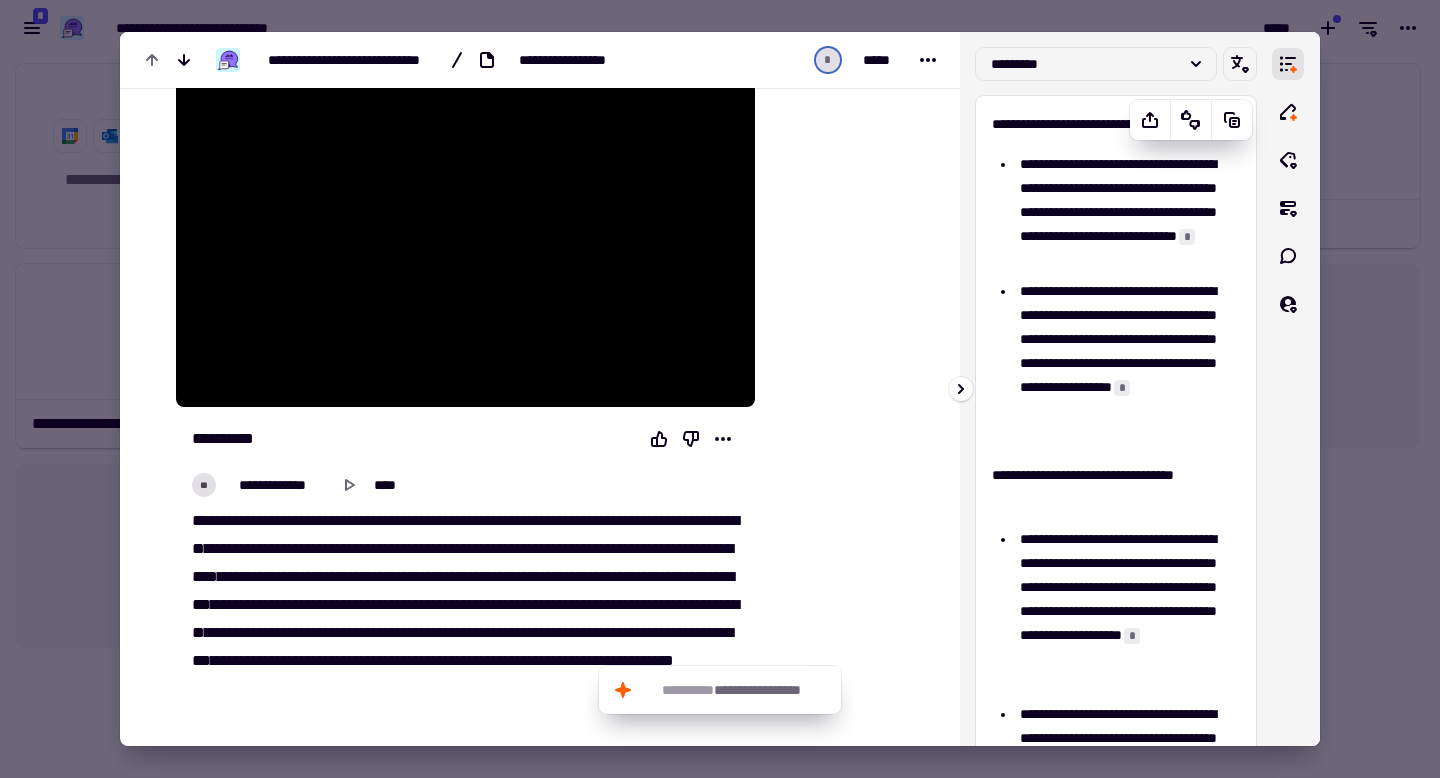 drag, startPoint x: 1025, startPoint y: 161, endPoint x: 1133, endPoint y: 252, distance: 141.22676 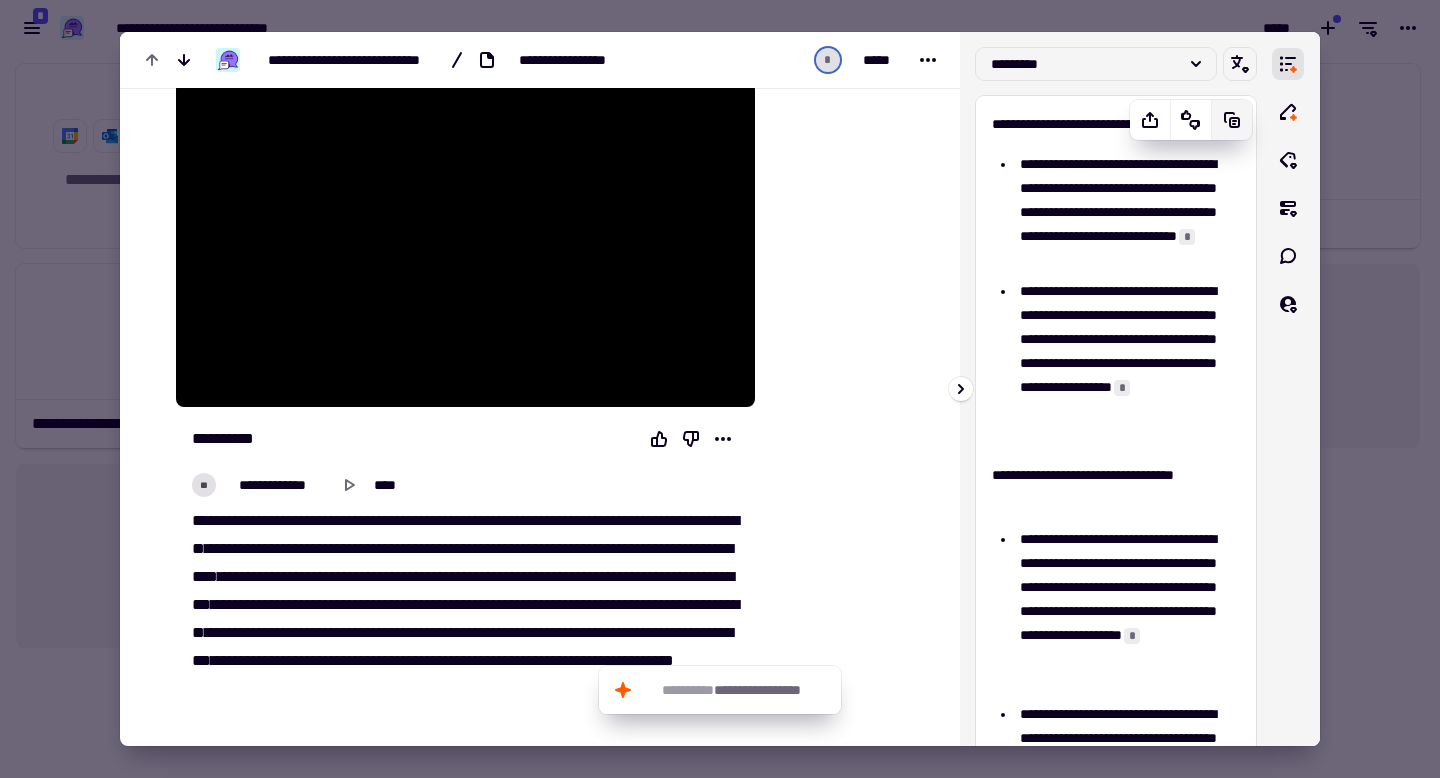 click 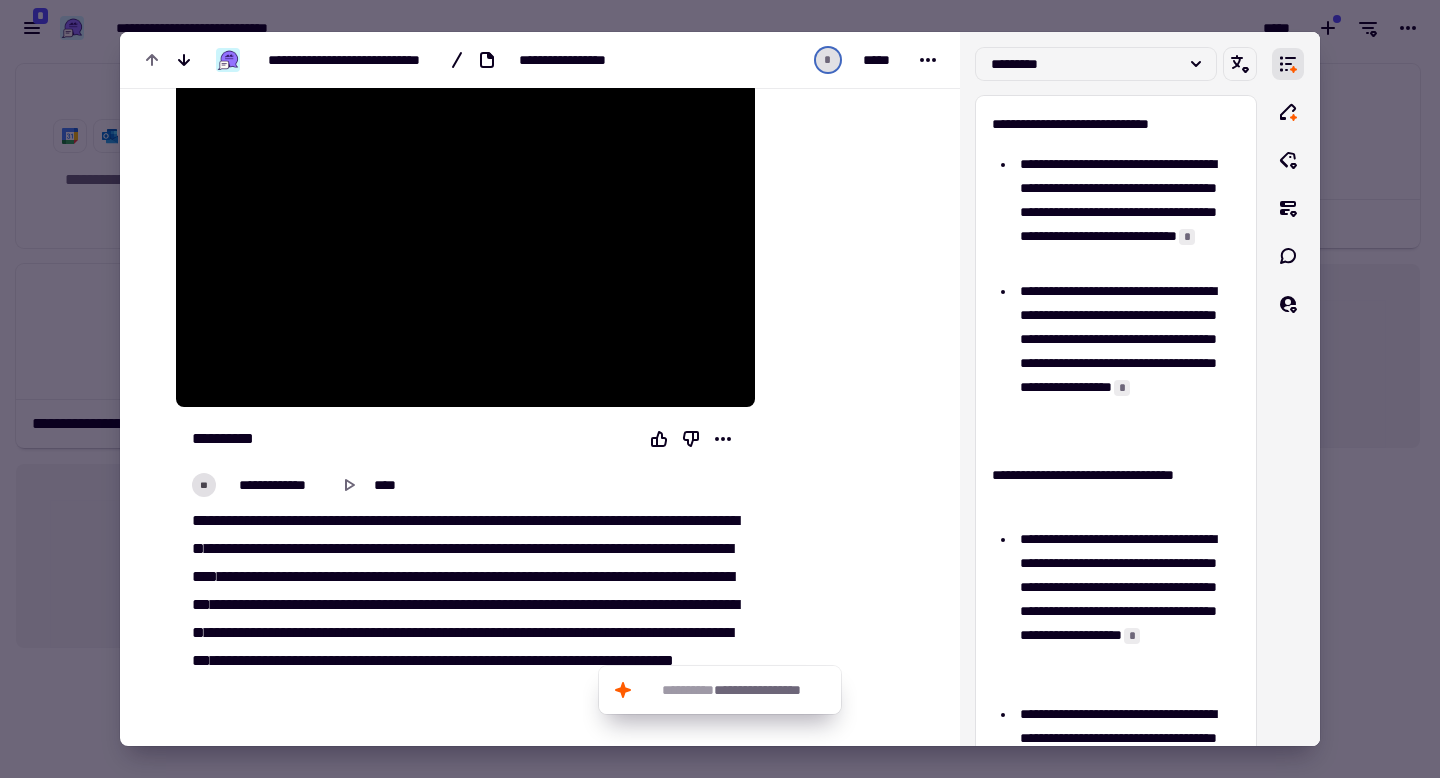 click at bounding box center [720, 389] 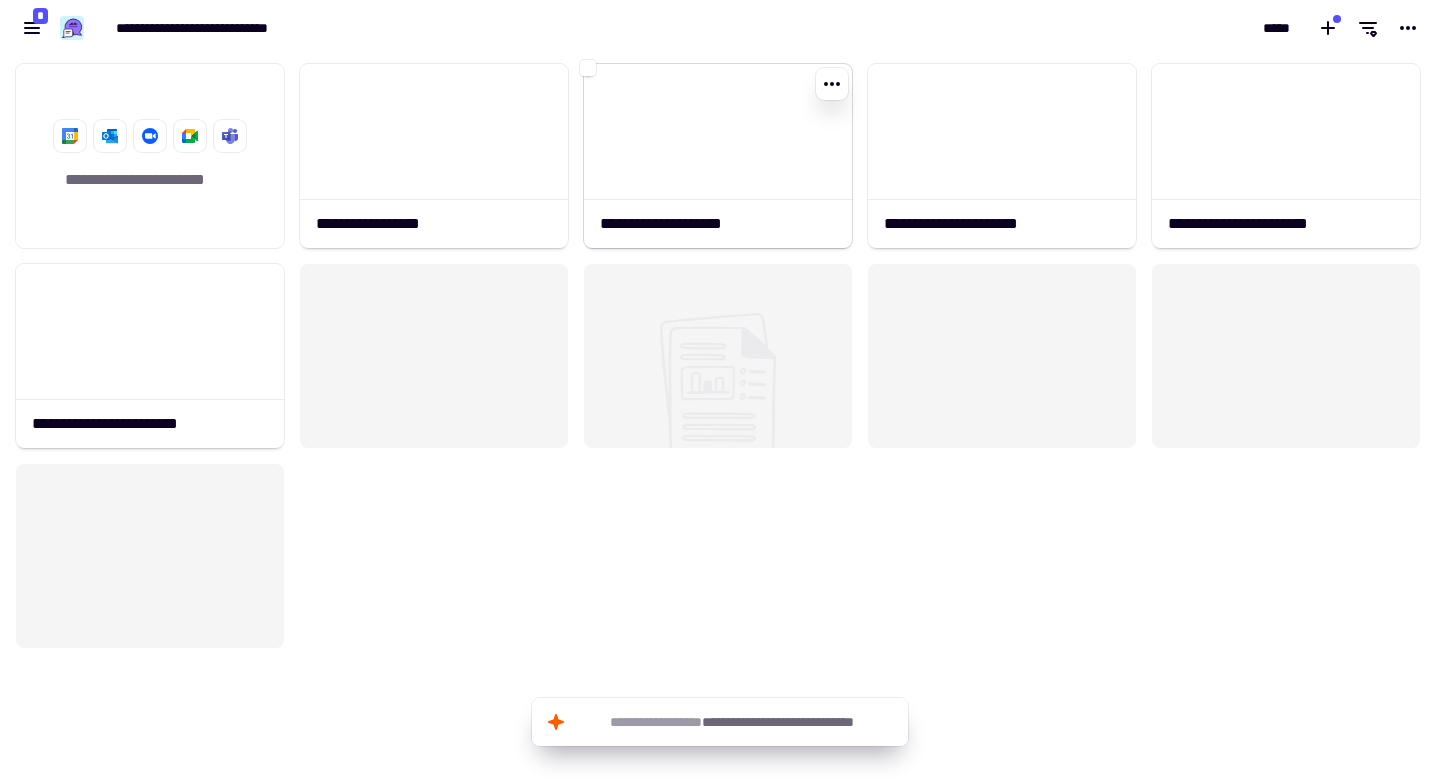 click on "**********" 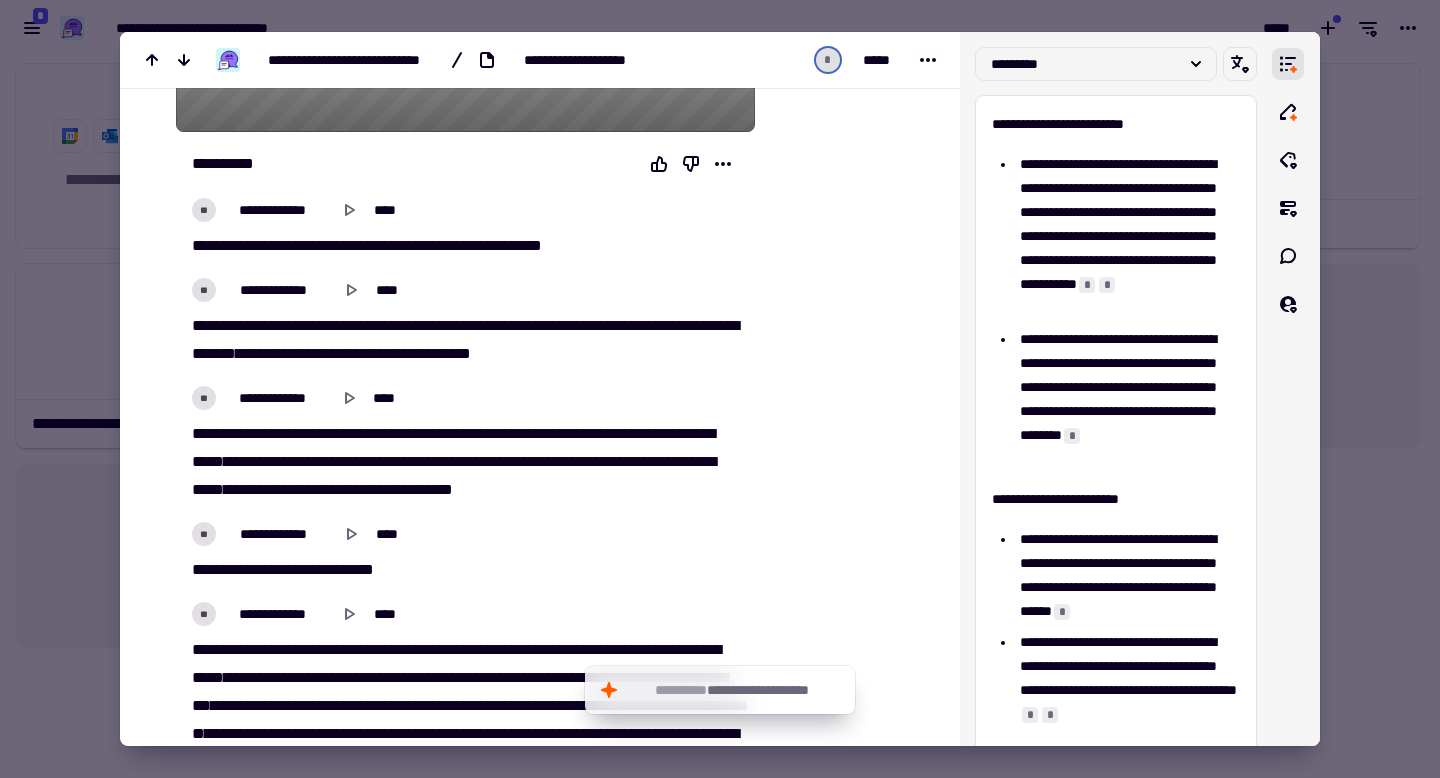 scroll, scrollTop: 451, scrollLeft: 0, axis: vertical 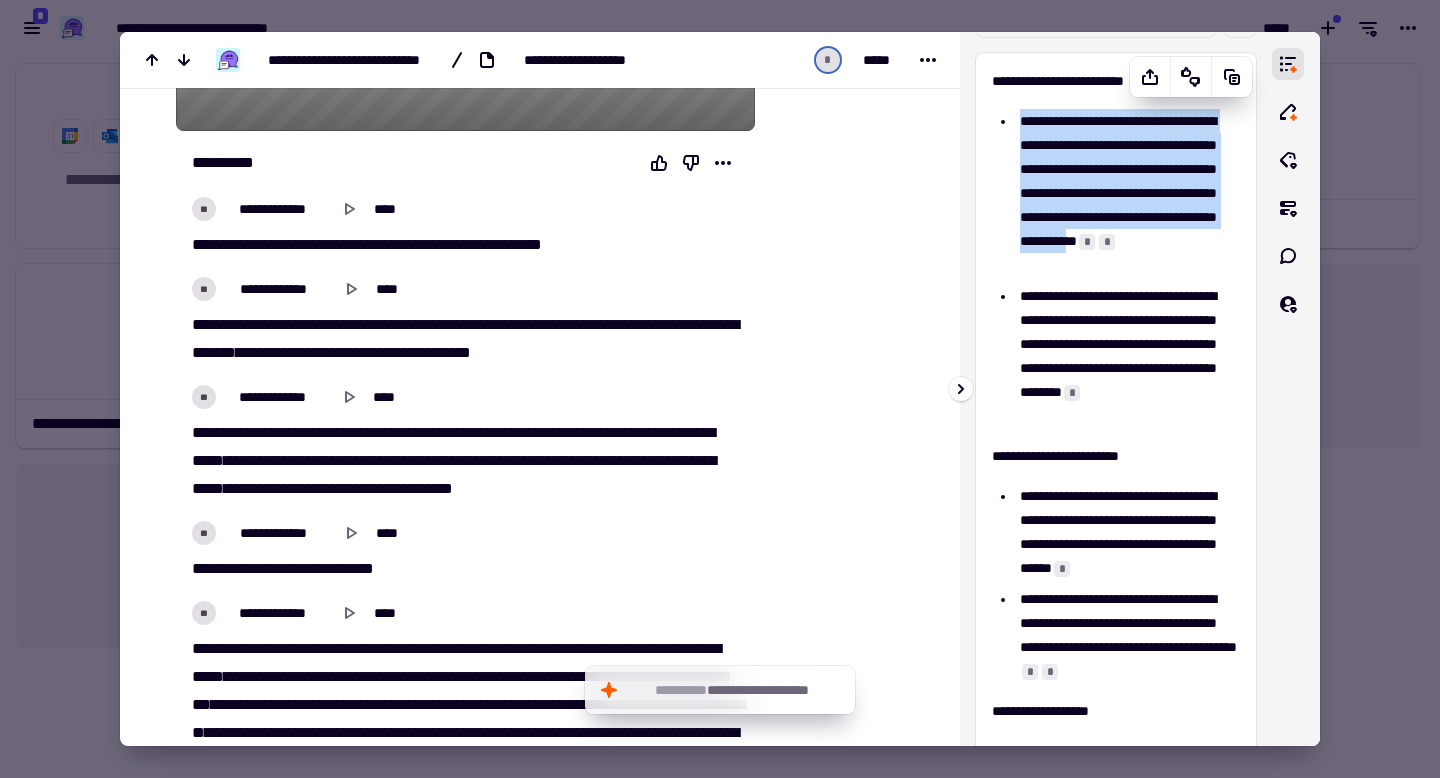 drag, startPoint x: 1020, startPoint y: 117, endPoint x: 1158, endPoint y: 269, distance: 205.29977 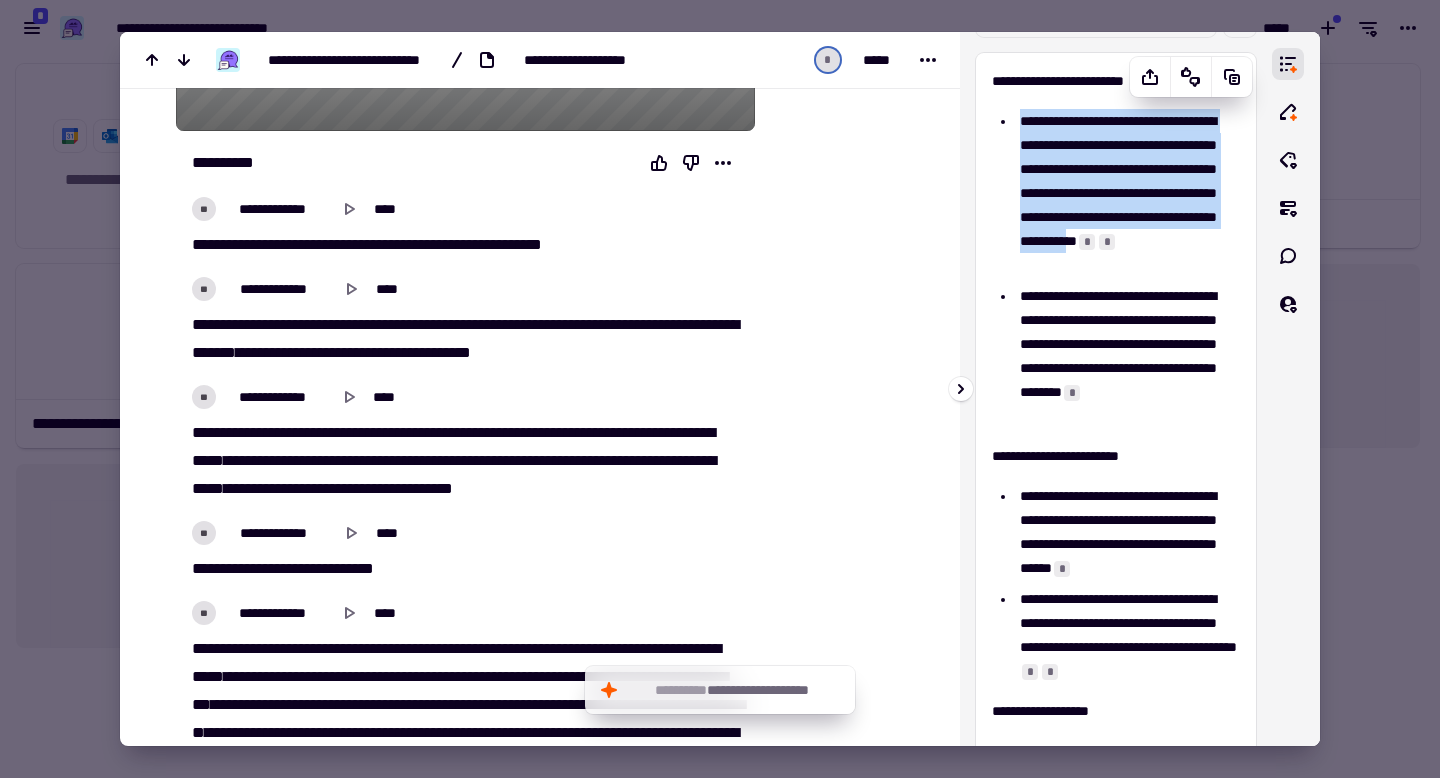 click on "**********" at bounding box center (1127, 193) 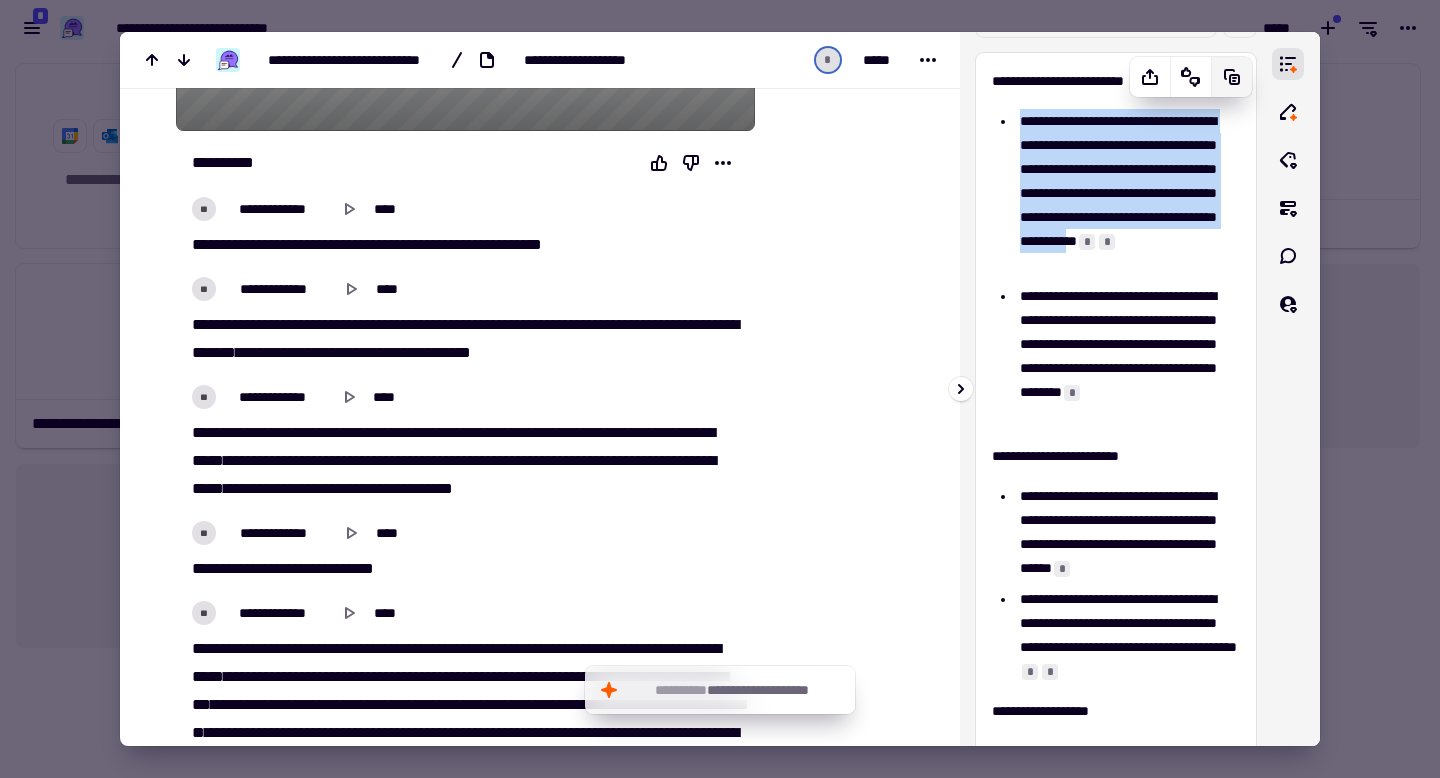 click 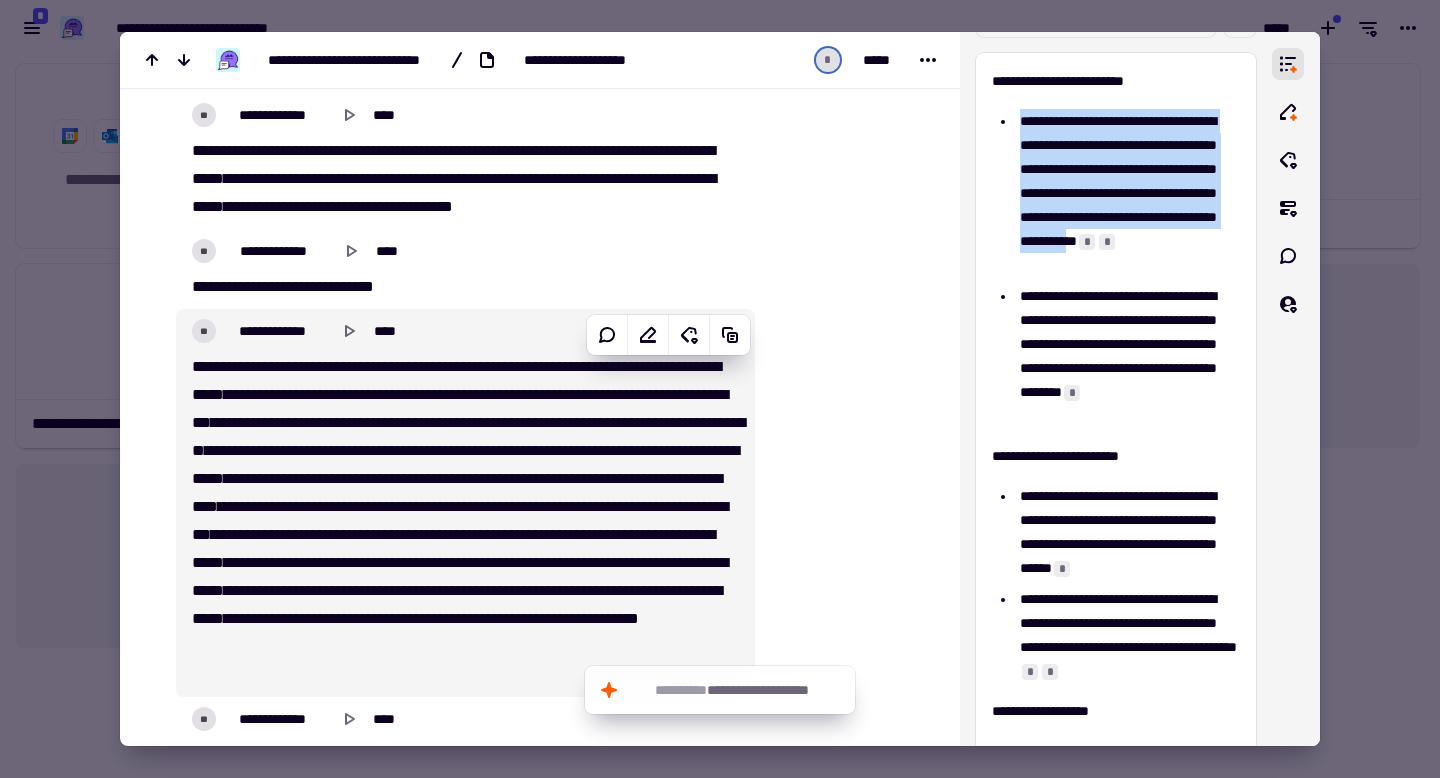 scroll, scrollTop: 852, scrollLeft: 0, axis: vertical 